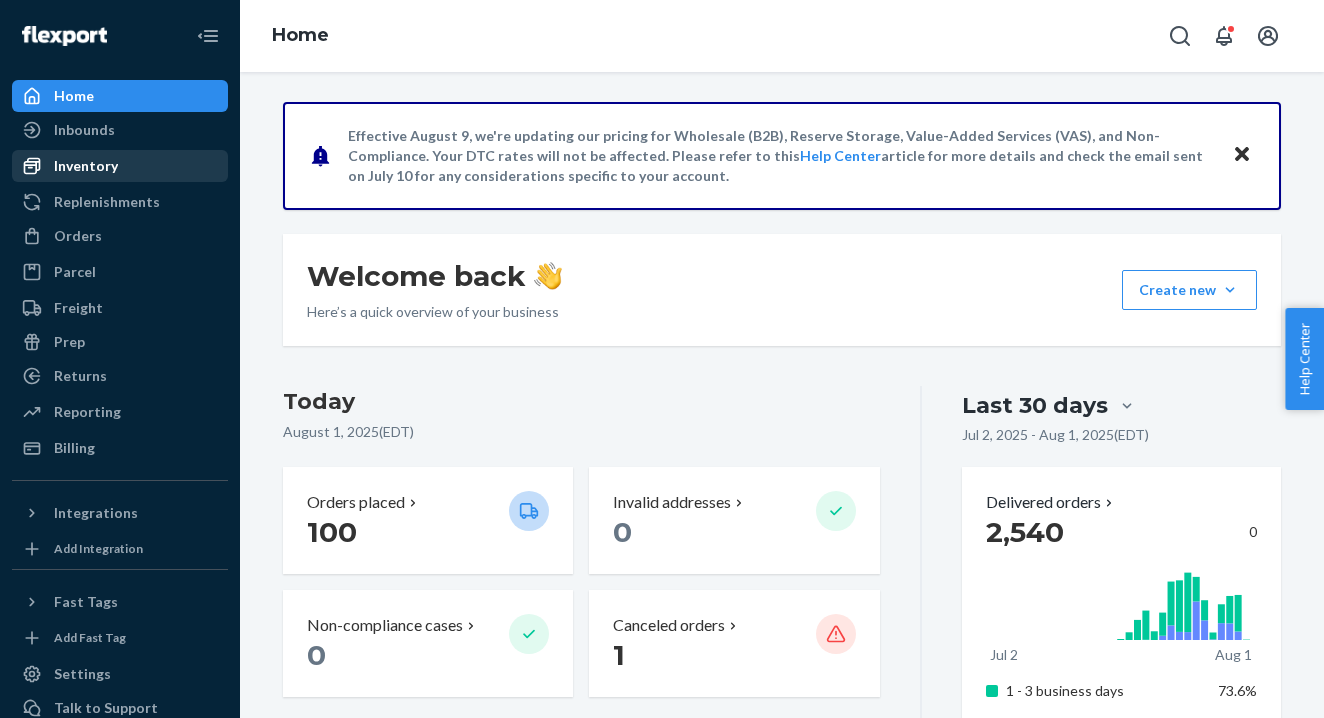 scroll, scrollTop: 0, scrollLeft: 0, axis: both 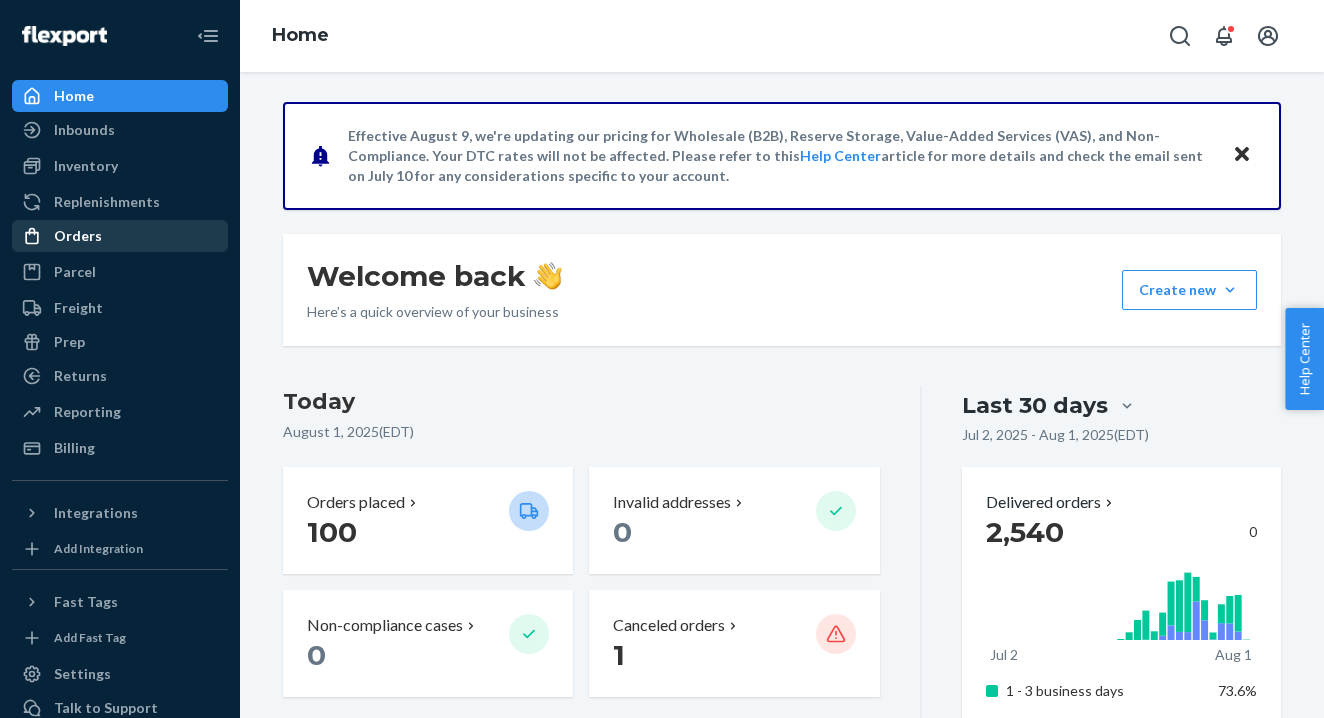 click on "Orders" at bounding box center [78, 236] 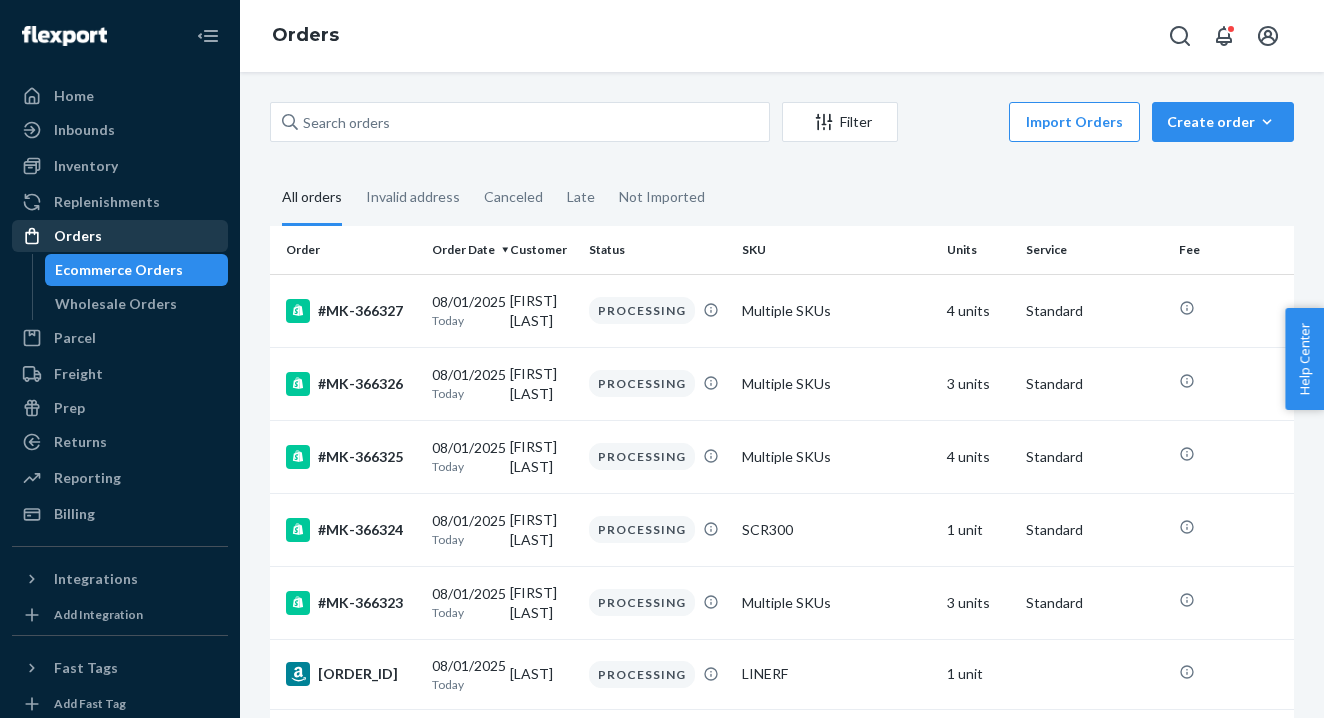 scroll, scrollTop: 0, scrollLeft: 0, axis: both 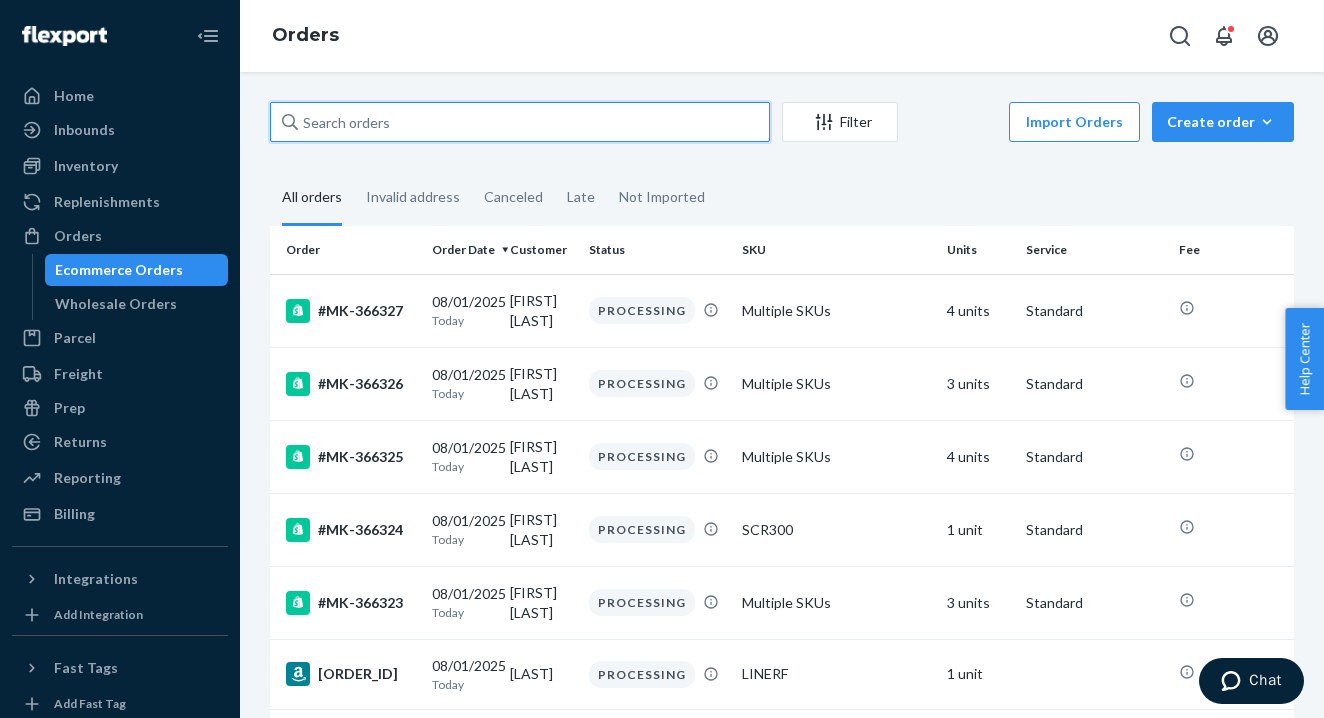 click at bounding box center [520, 122] 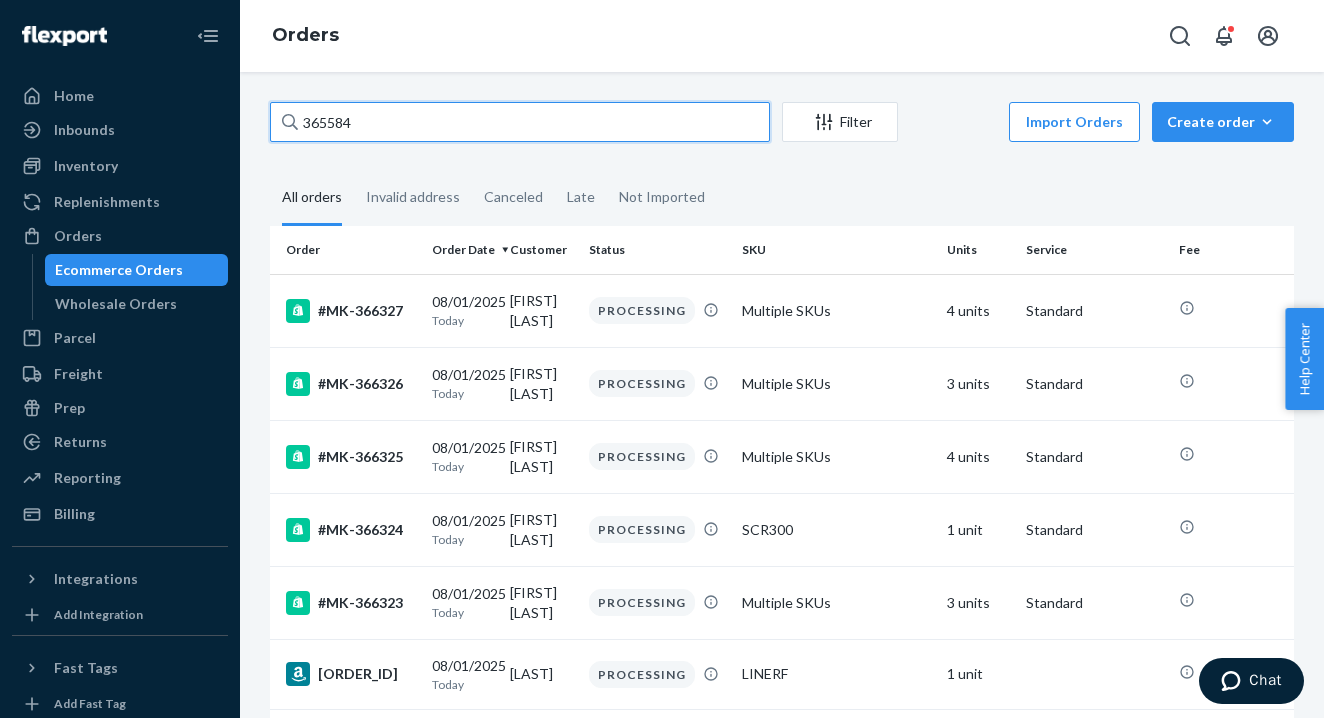 type on "365584" 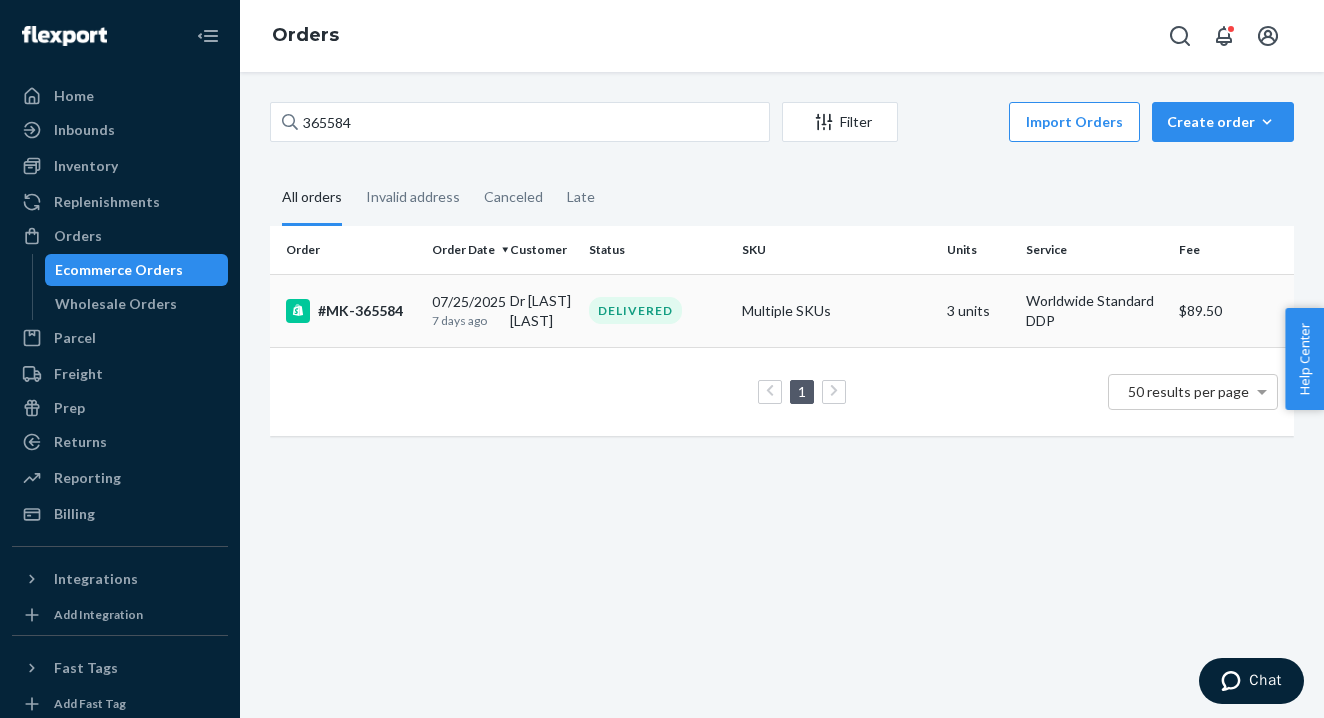 click on "#MK-365584" at bounding box center [351, 311] 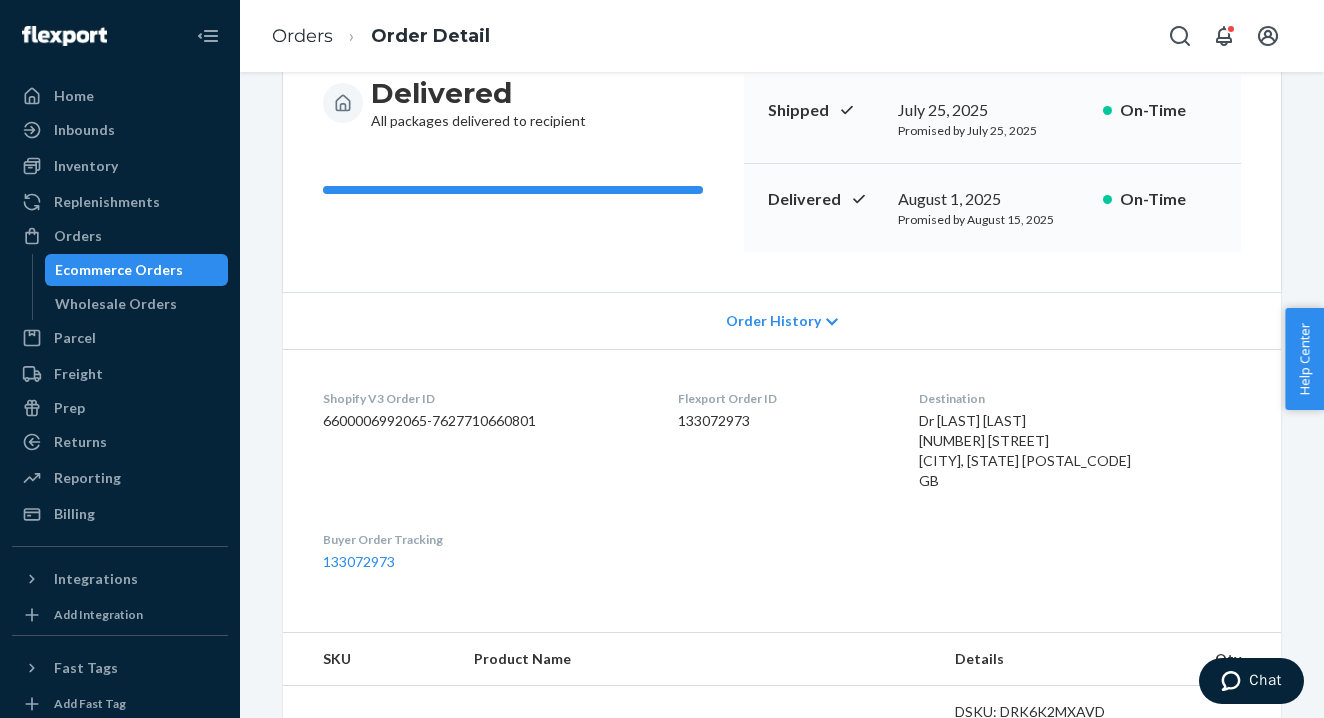 scroll, scrollTop: 0, scrollLeft: 0, axis: both 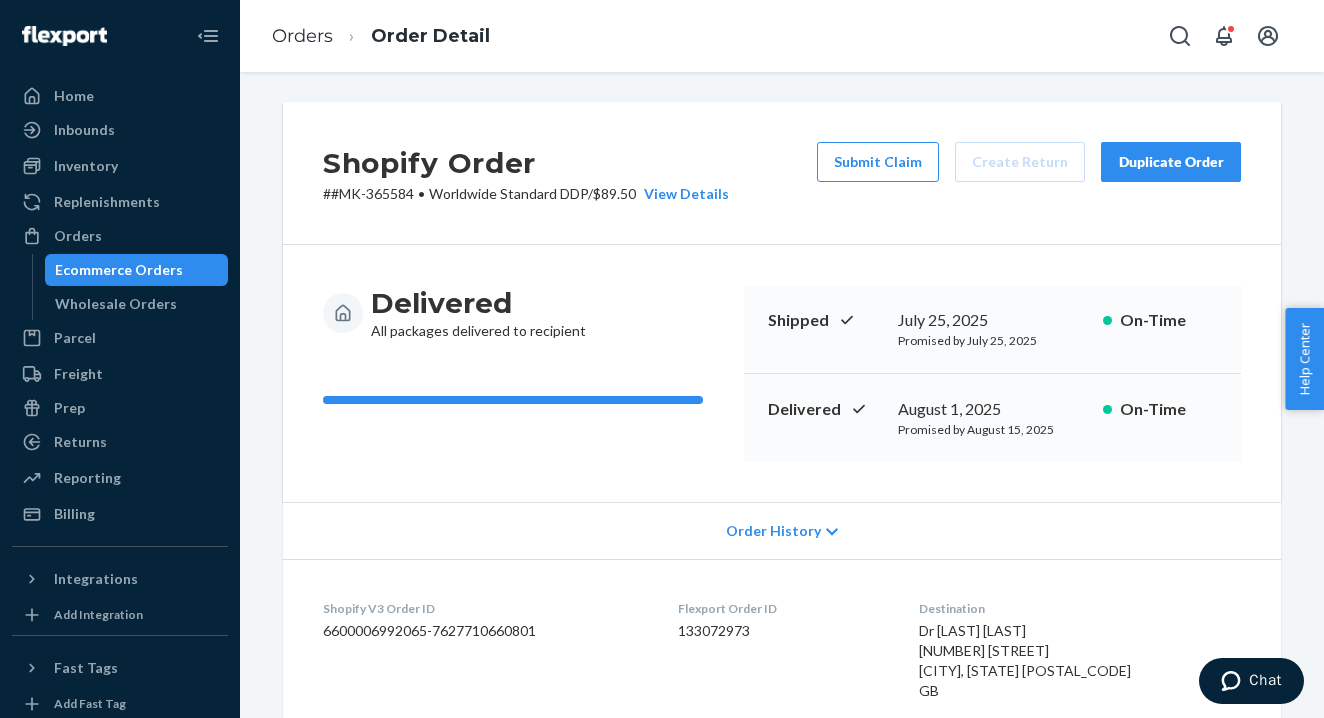 click on "Ecommerce Orders" at bounding box center (119, 270) 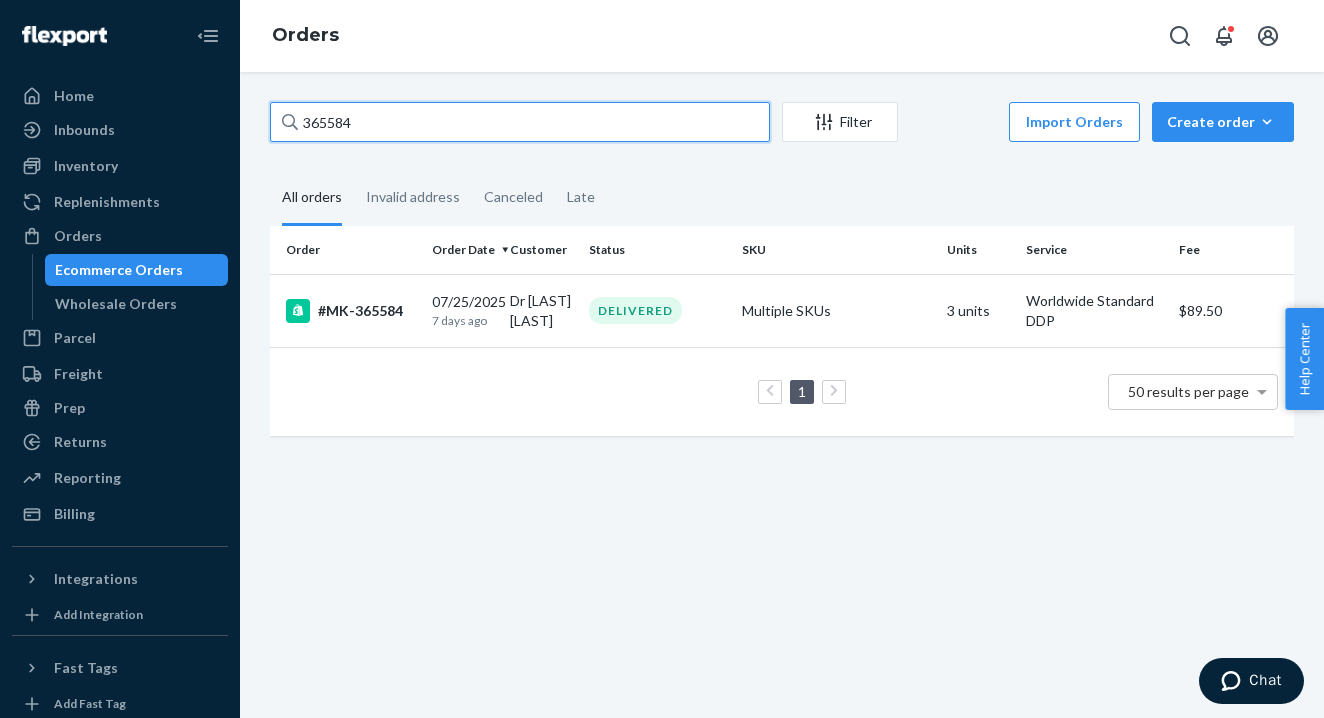 click on "365584" at bounding box center (520, 122) 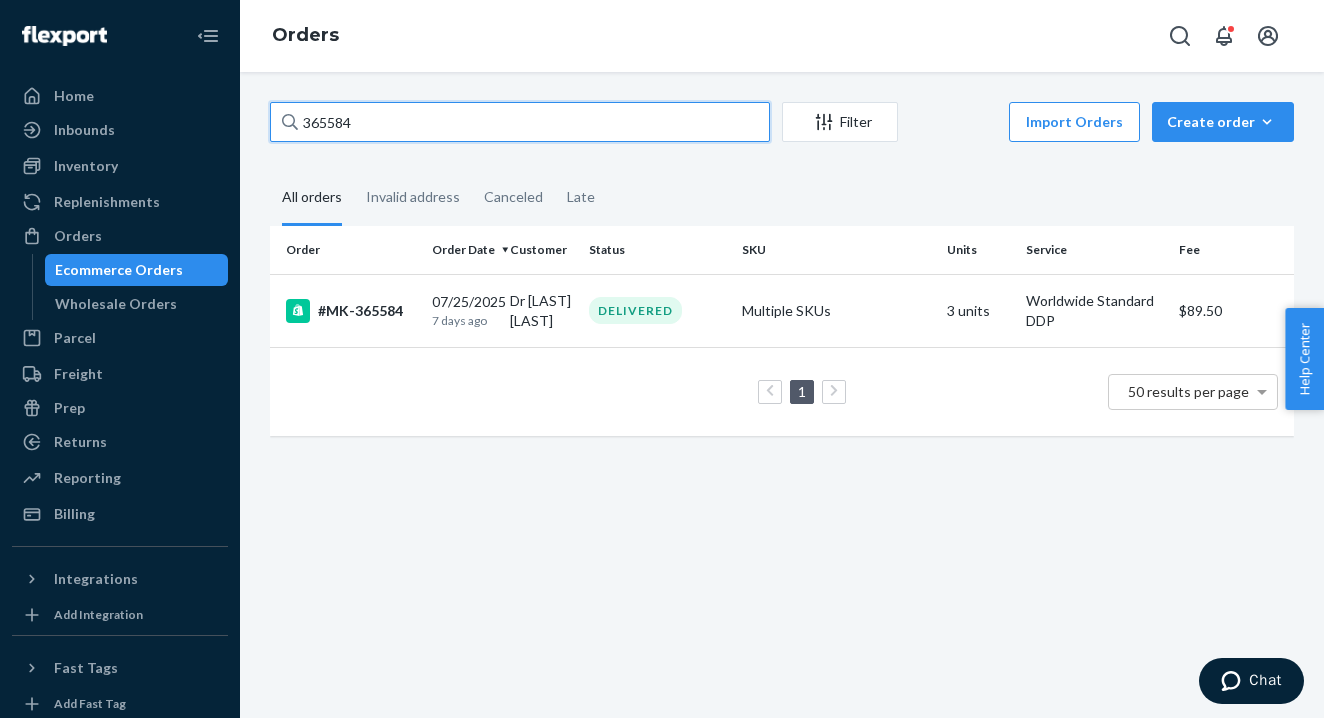 paste on "#BYD1BZ_WEE" 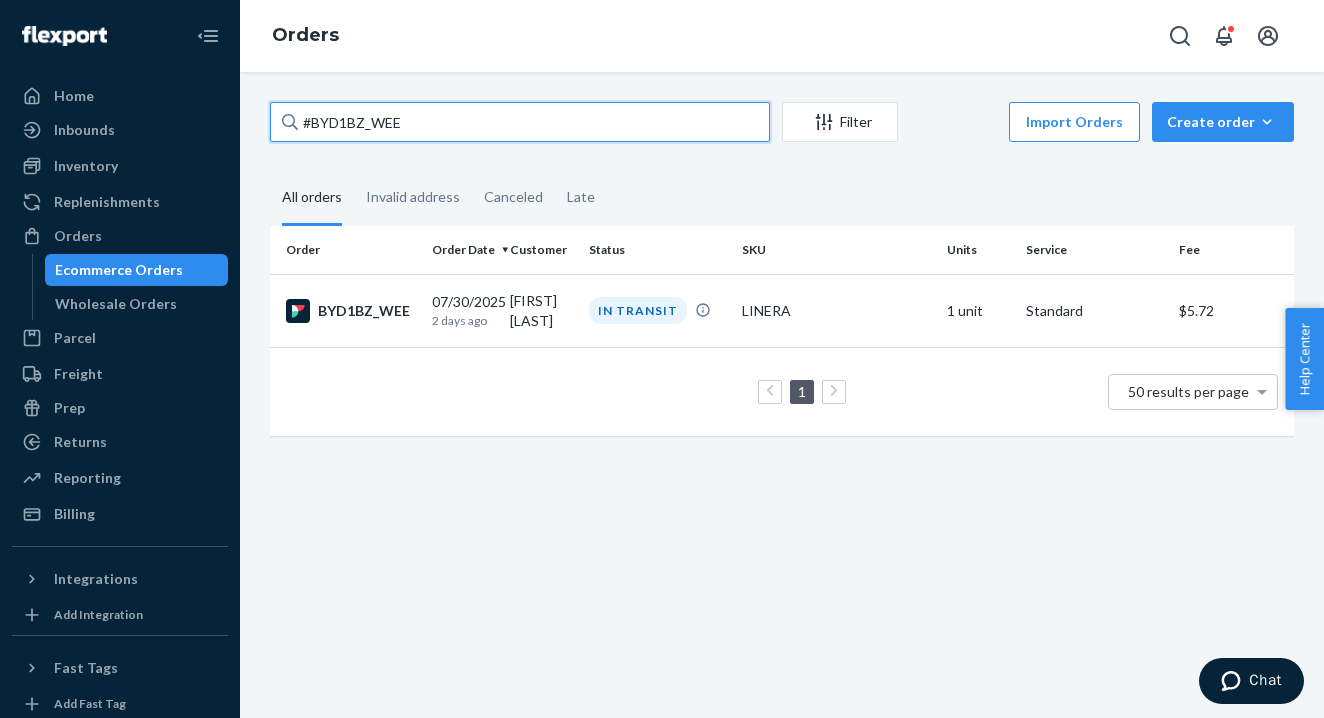type on "#BYD1BZ_WEE" 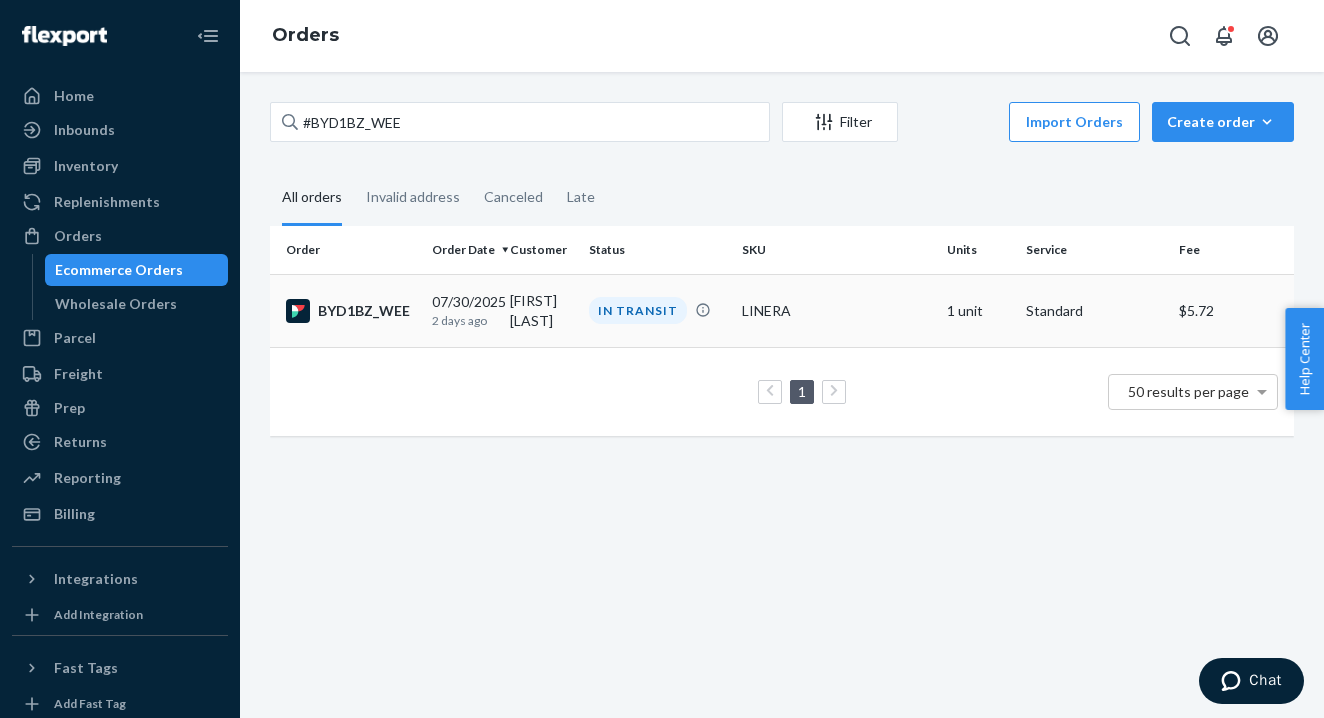 click on "BYD1BZ_WEE" at bounding box center (351, 311) 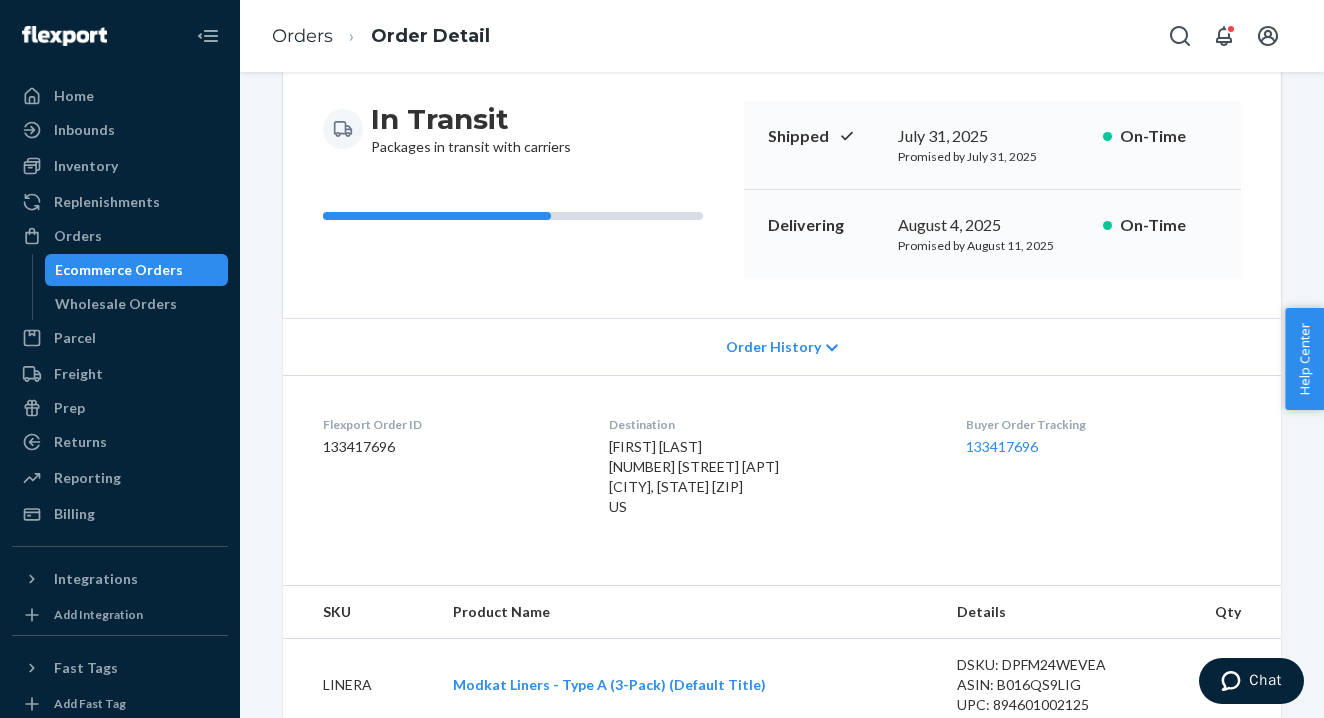 scroll, scrollTop: 247, scrollLeft: 0, axis: vertical 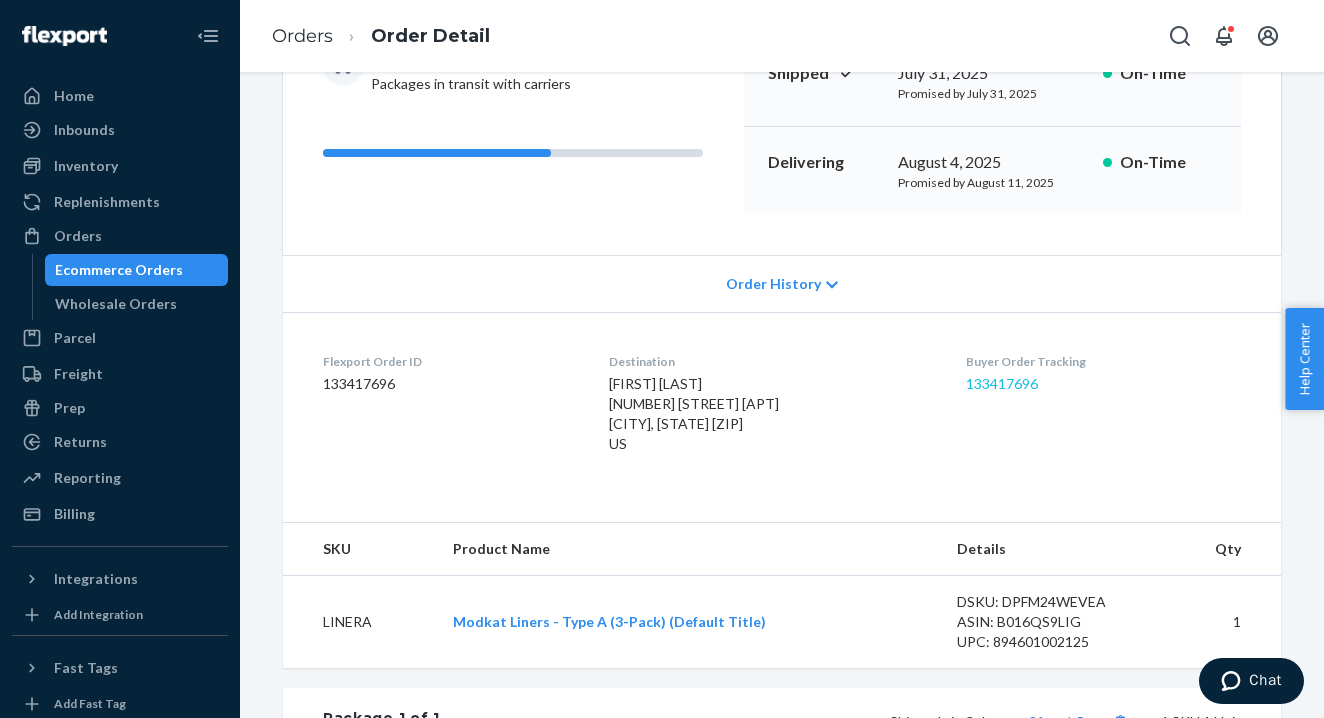 click on "133417696" at bounding box center [1002, 383] 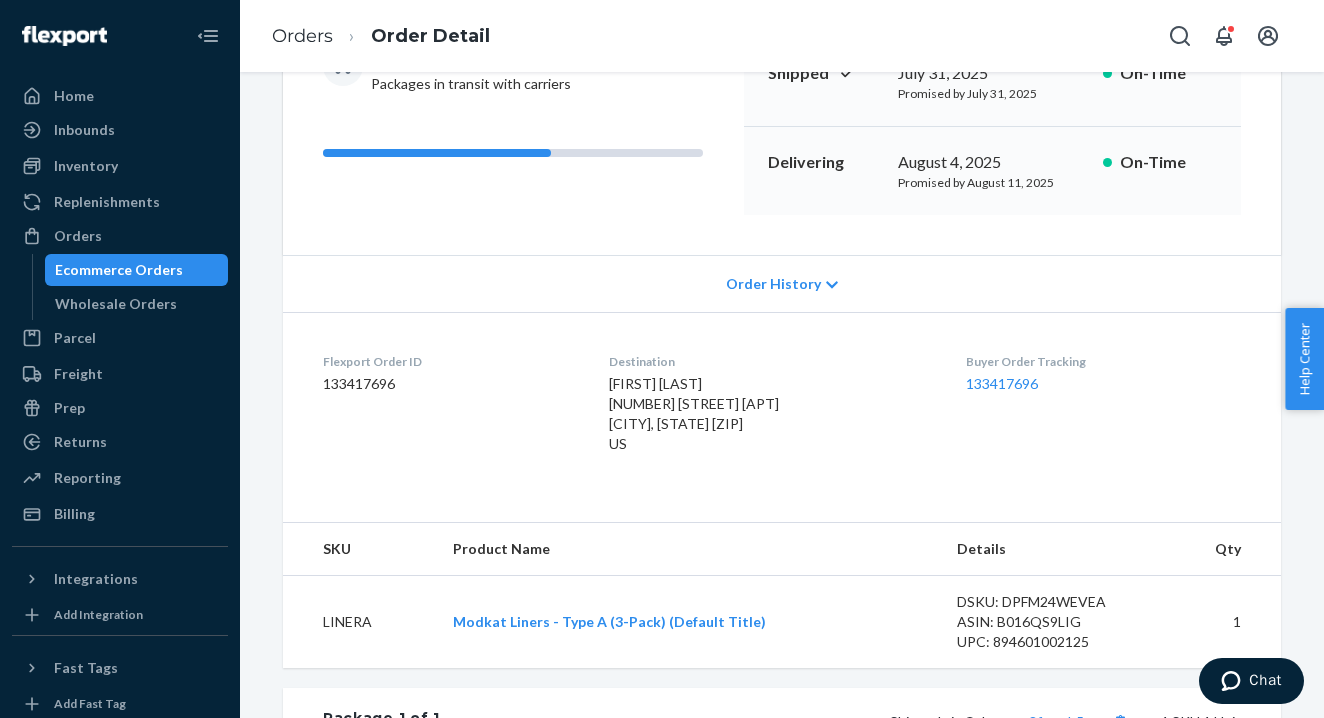 click on "Ecommerce Orders" at bounding box center [119, 270] 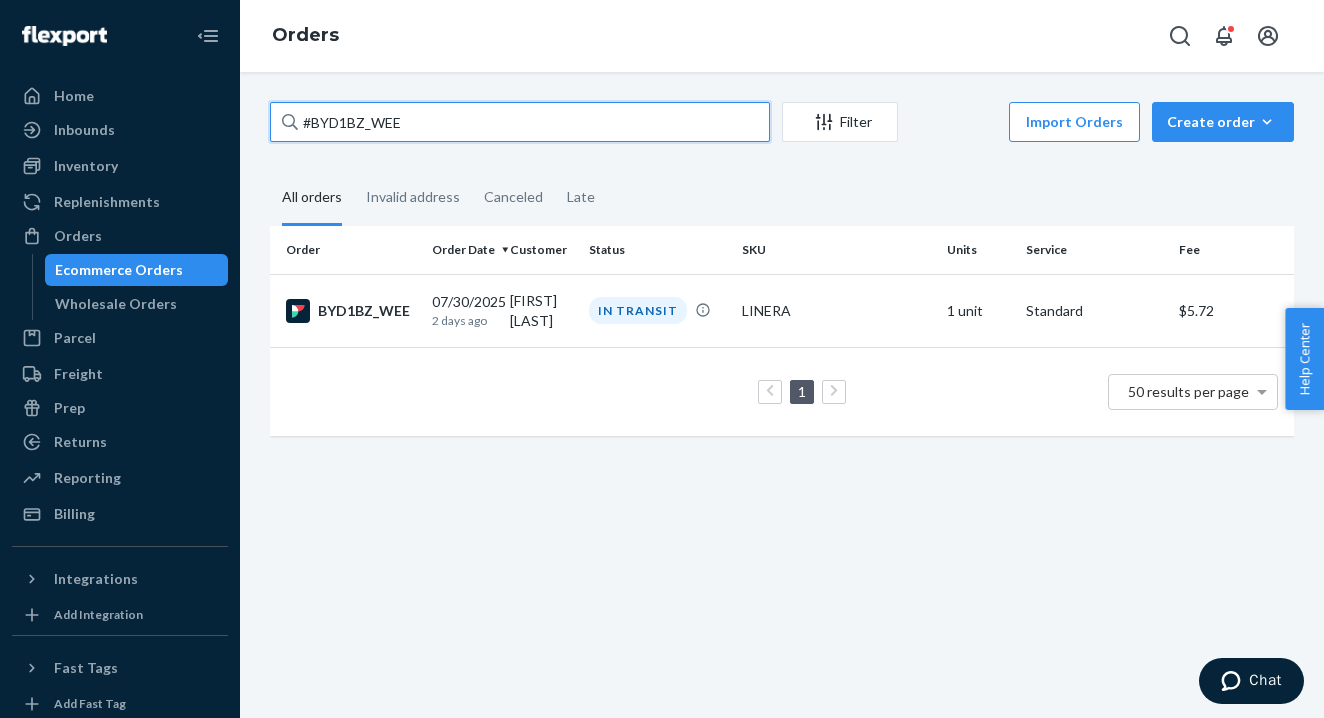 click on "#BYD1BZ_WEE" at bounding box center (520, 122) 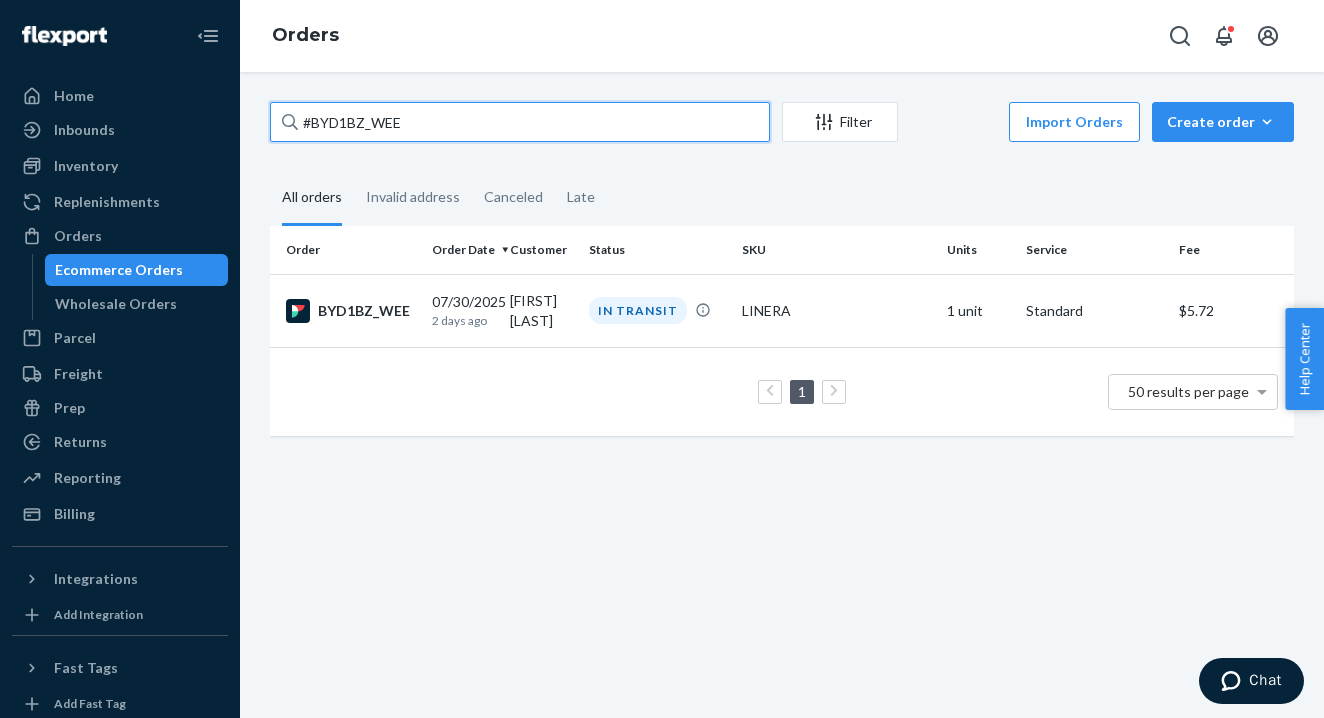 click on "#BYD1BZ_WEE" at bounding box center (520, 122) 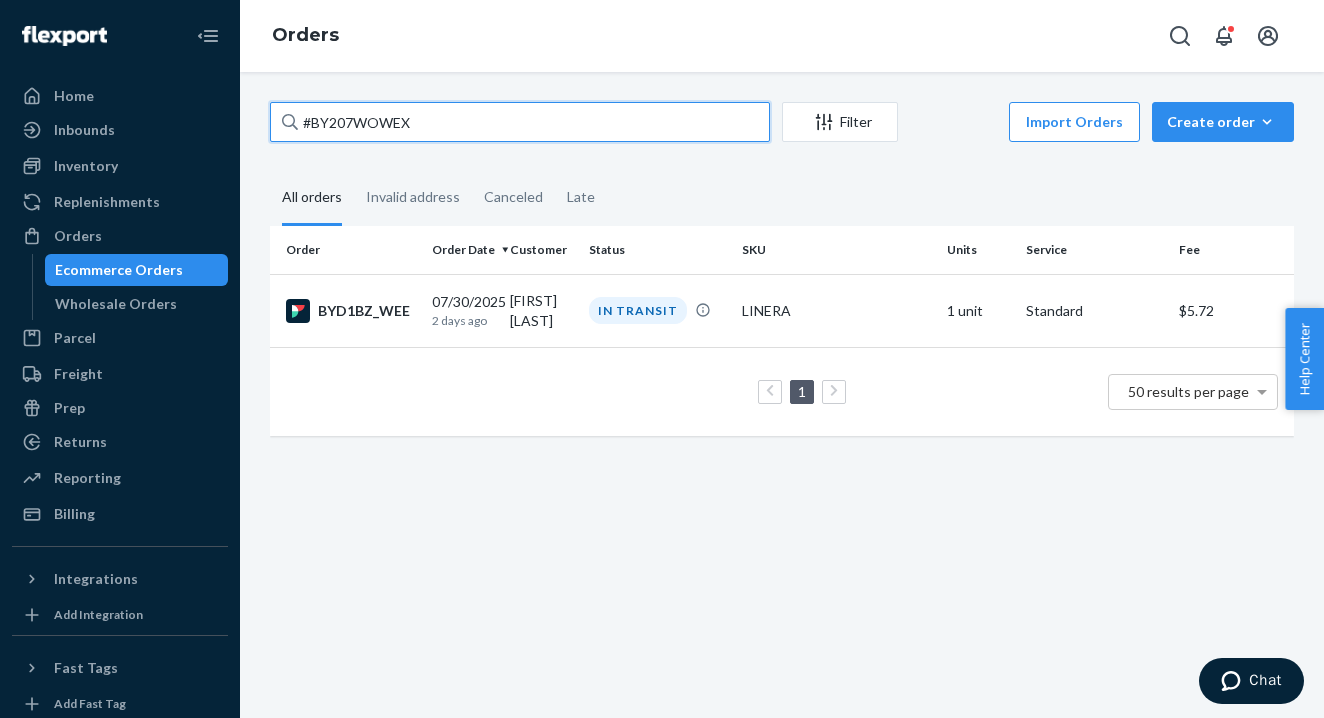 click on "#BY207WOWEX" at bounding box center [520, 122] 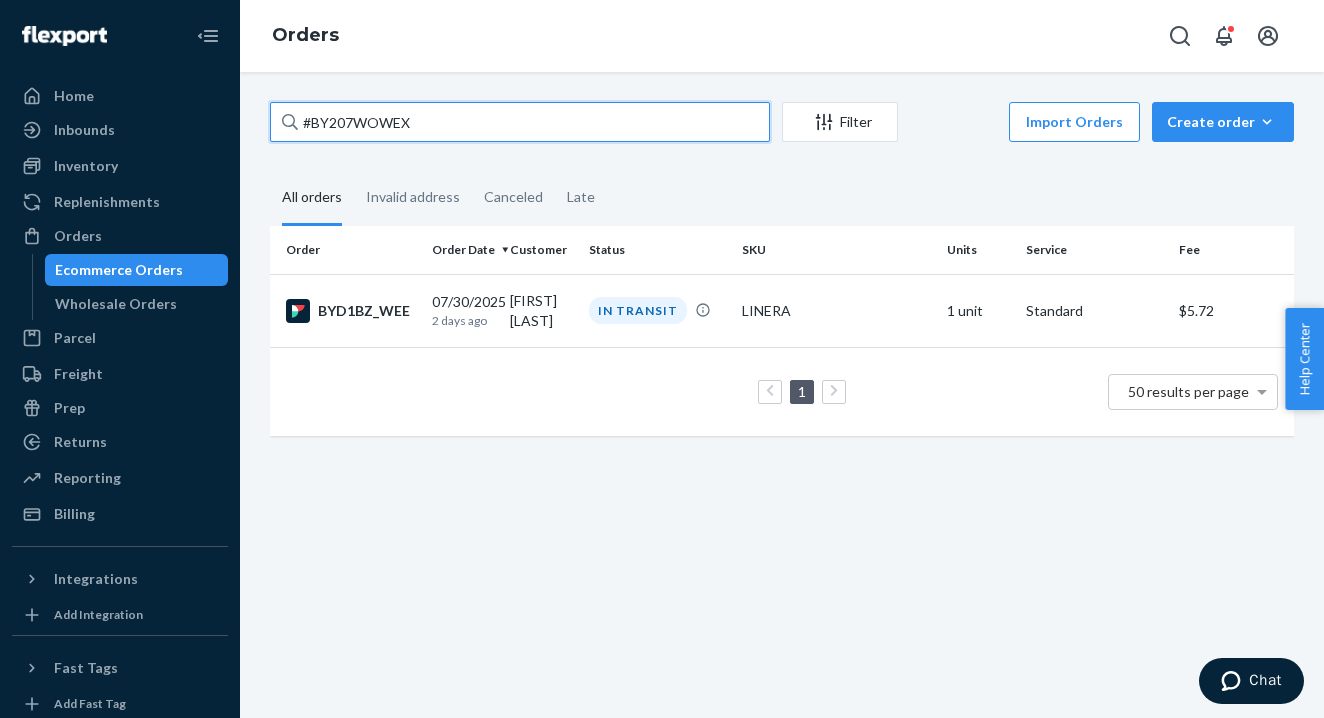 type on "#BY207WOWEX" 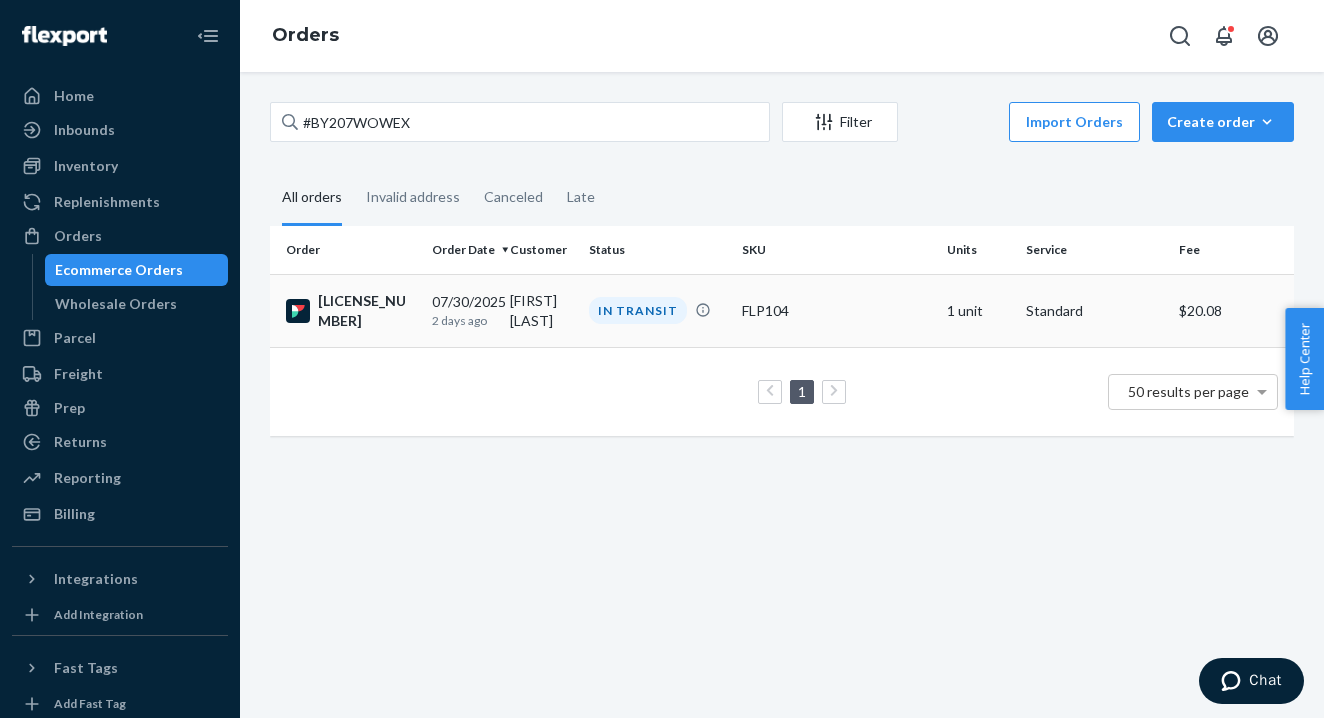 click on "[DATE] [TIME] [RELATIVE_TIME]" at bounding box center [463, 310] 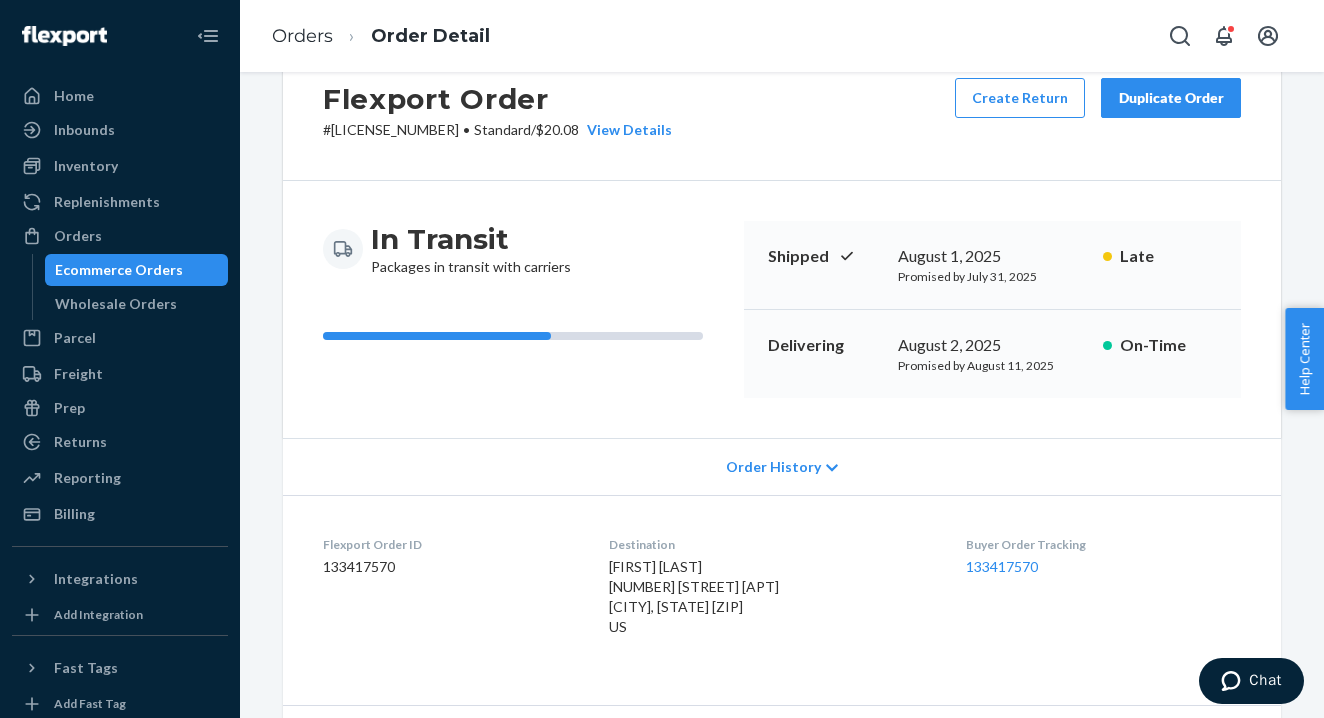 scroll, scrollTop: 145, scrollLeft: 0, axis: vertical 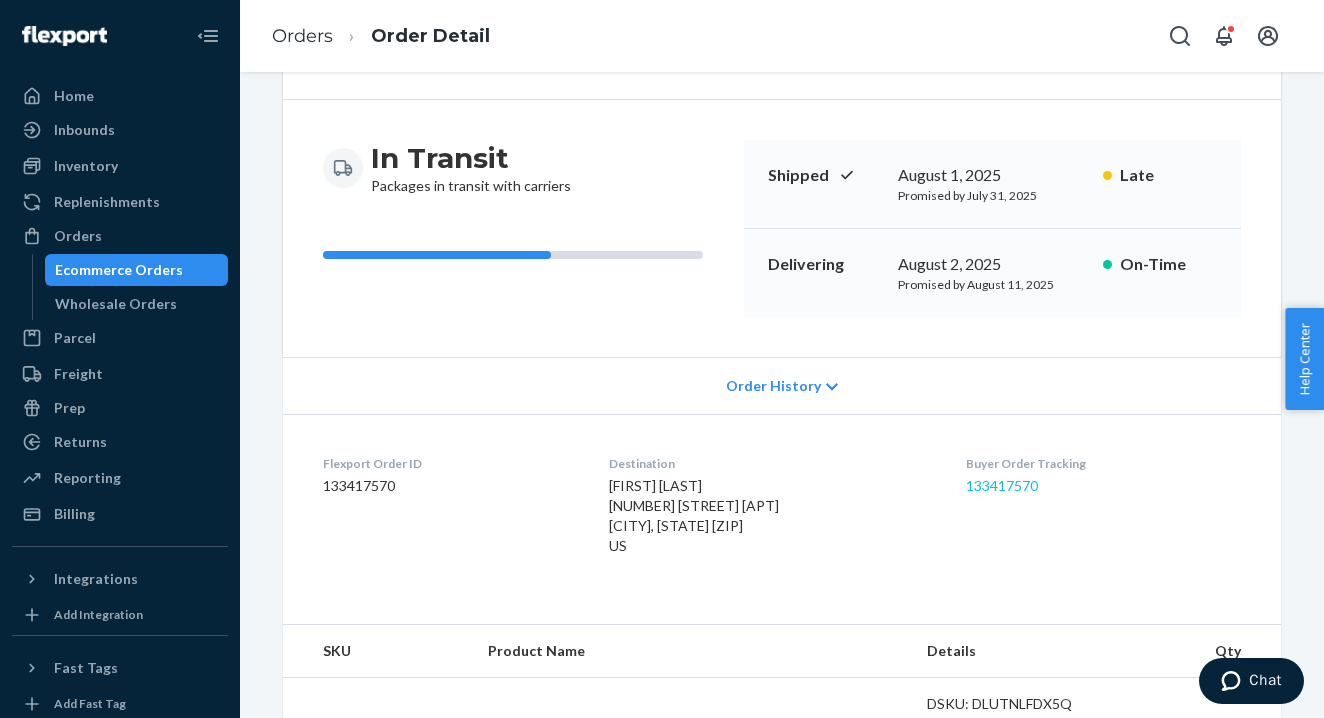 click on "133417570" at bounding box center (1002, 485) 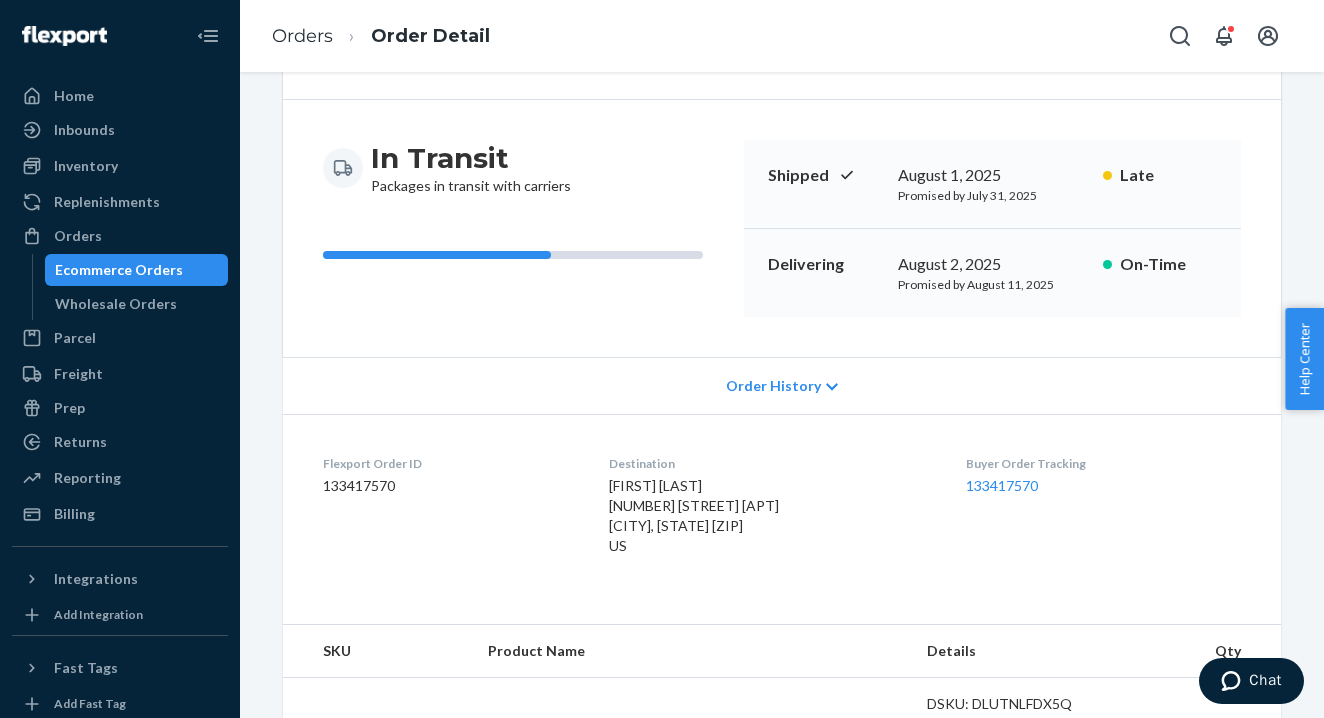 click on "Ecommerce Orders" at bounding box center [119, 270] 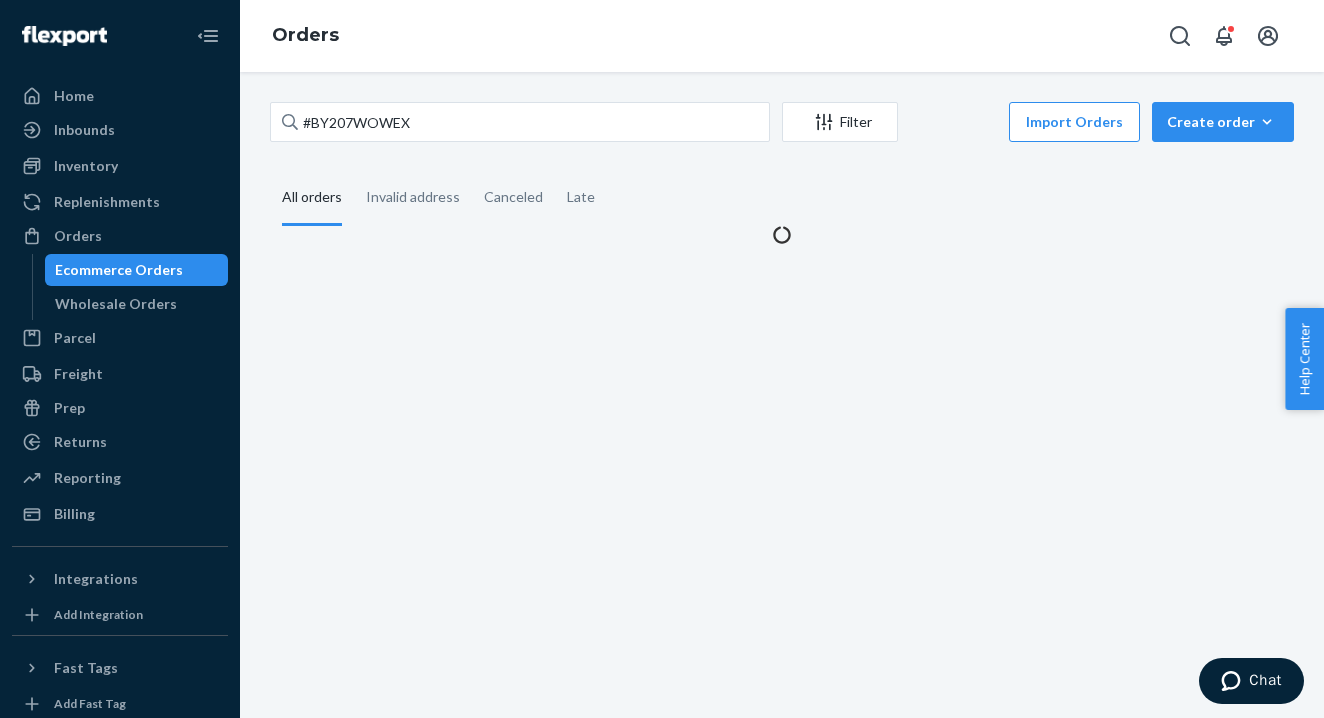 scroll, scrollTop: 0, scrollLeft: 0, axis: both 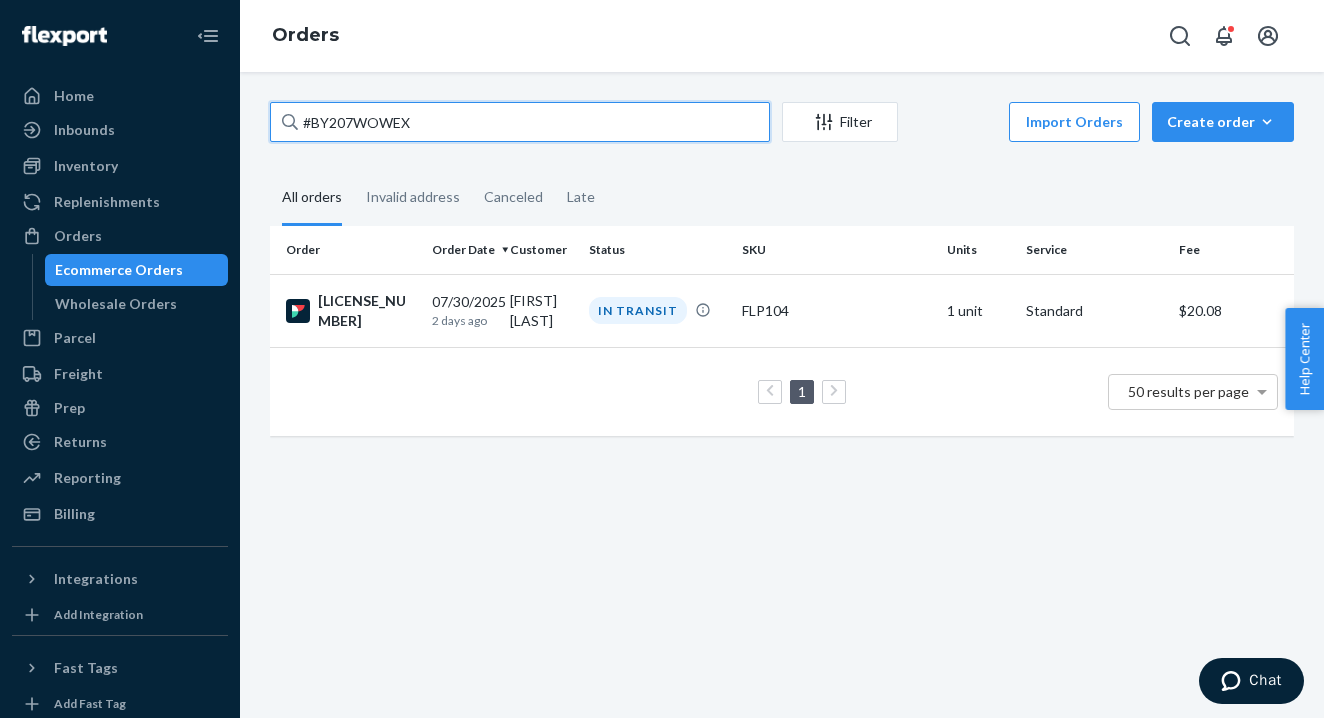 click on "#BY207WOWEX" at bounding box center (520, 122) 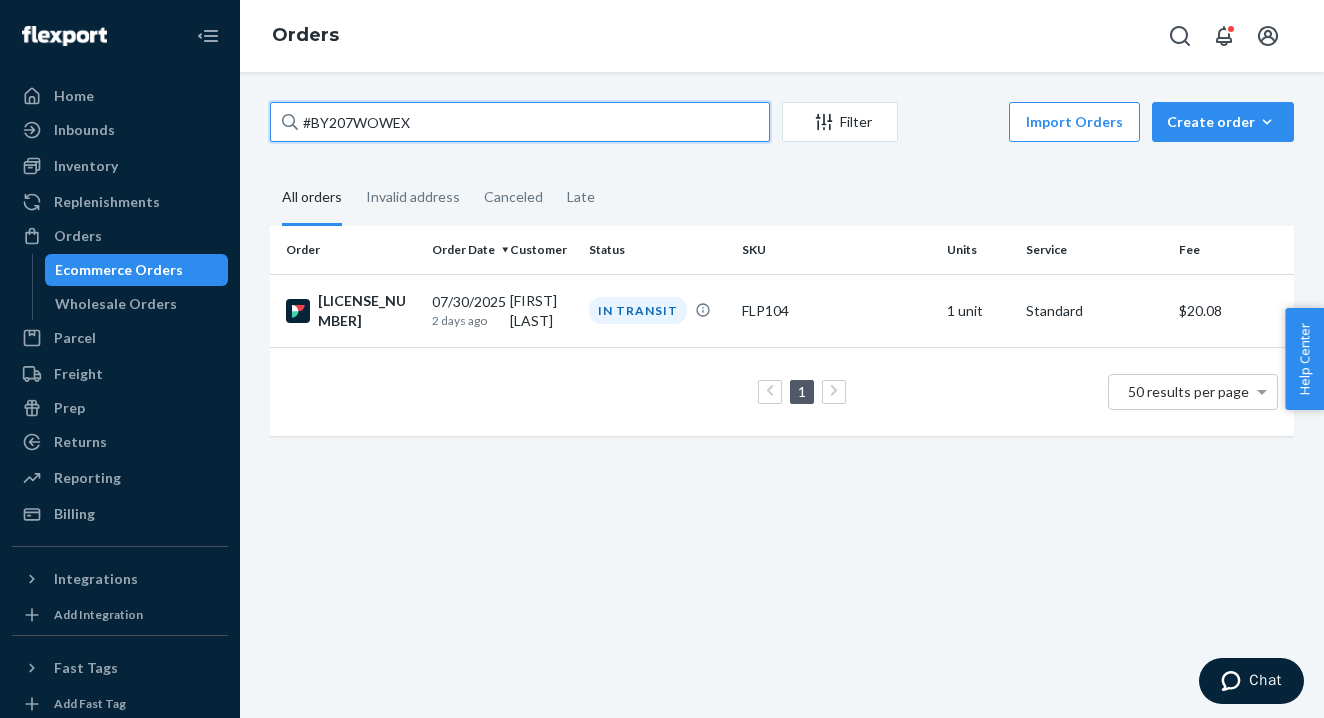click on "#BY207WOWEX" at bounding box center [520, 122] 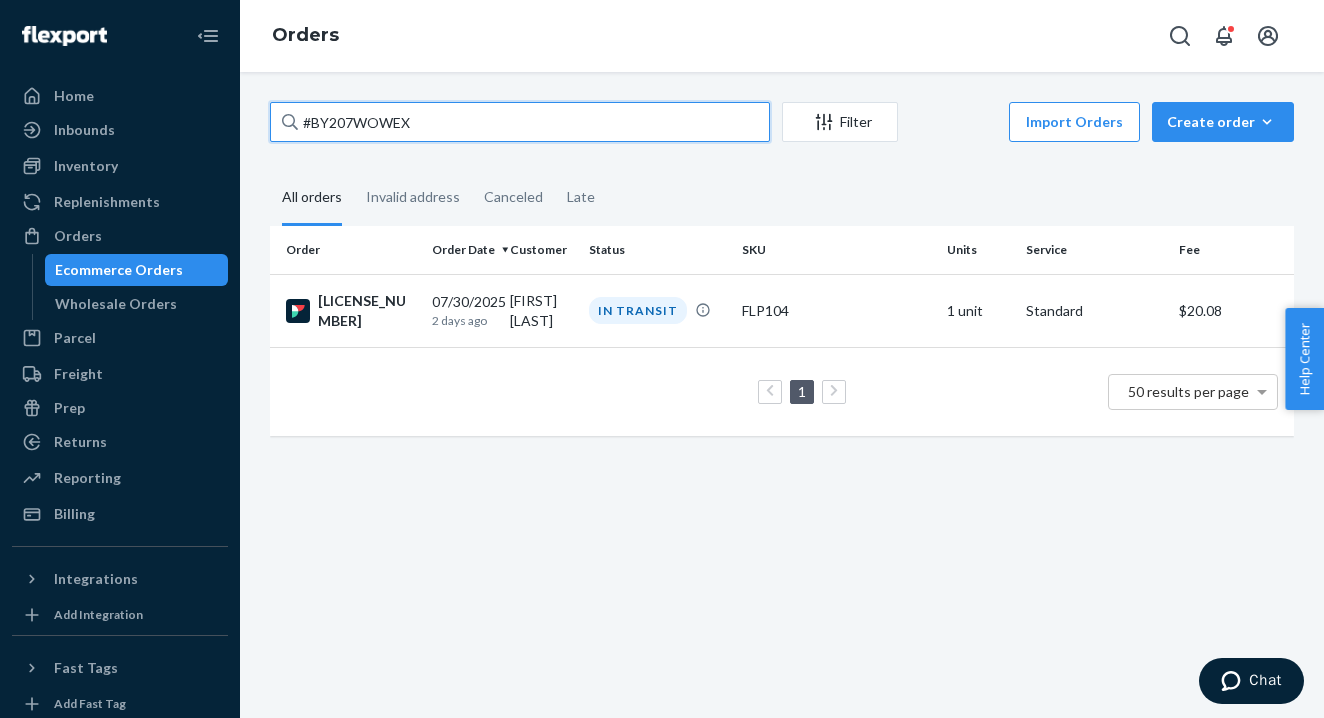 click on "#BY207WOWEX" at bounding box center [520, 122] 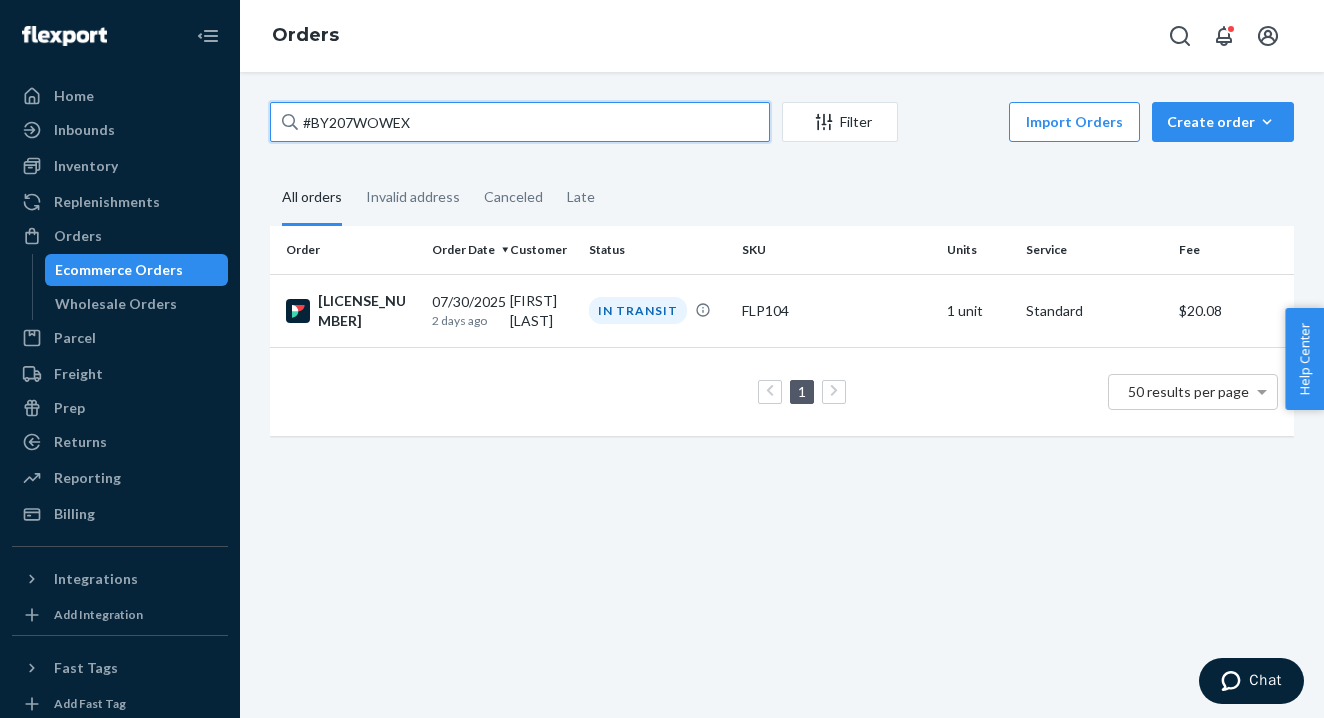 paste on "HYJZVG_DXE" 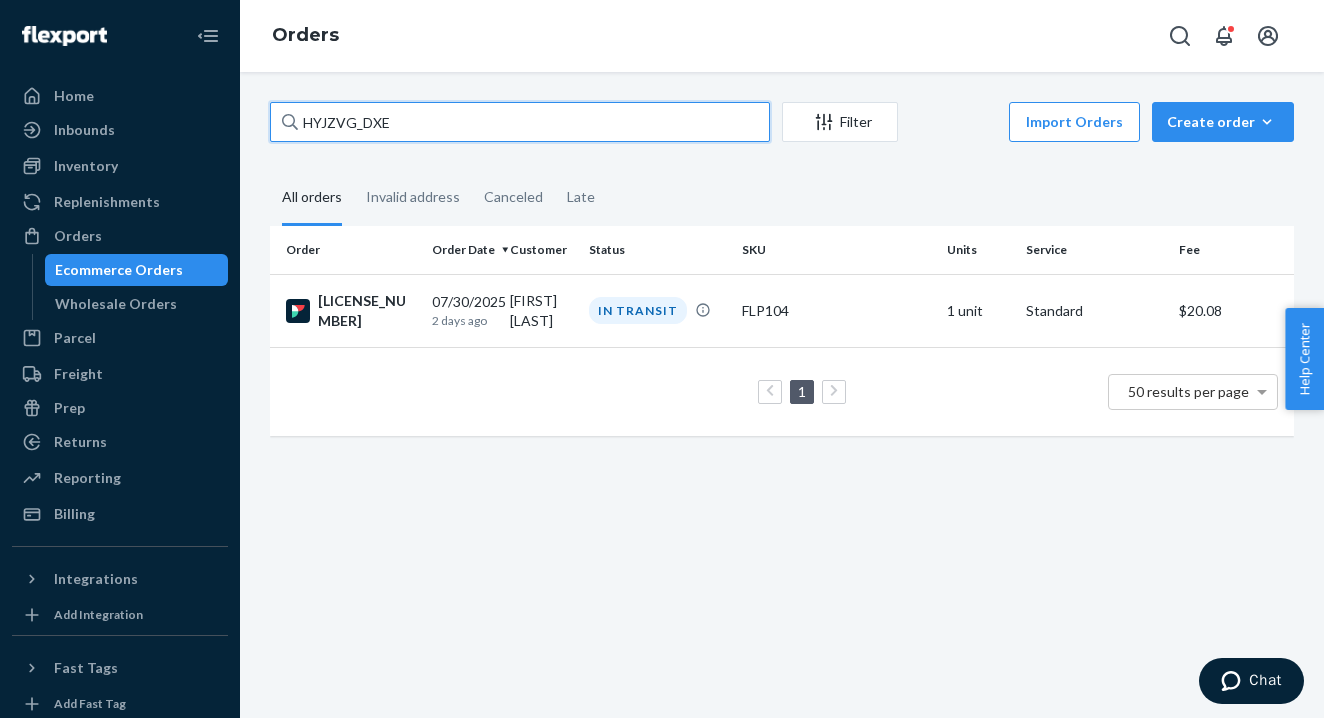 type on "HYJZVG_DXE" 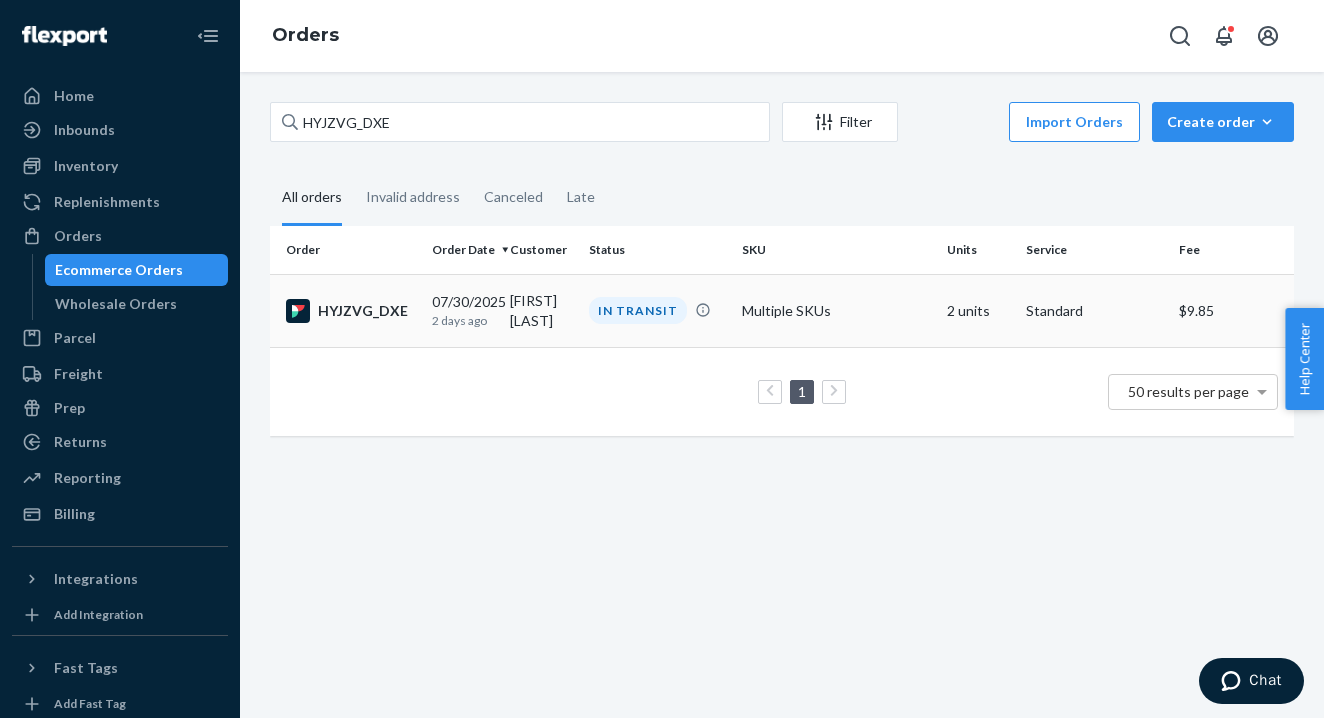 click on "HYJZVG_DXE" at bounding box center (351, 311) 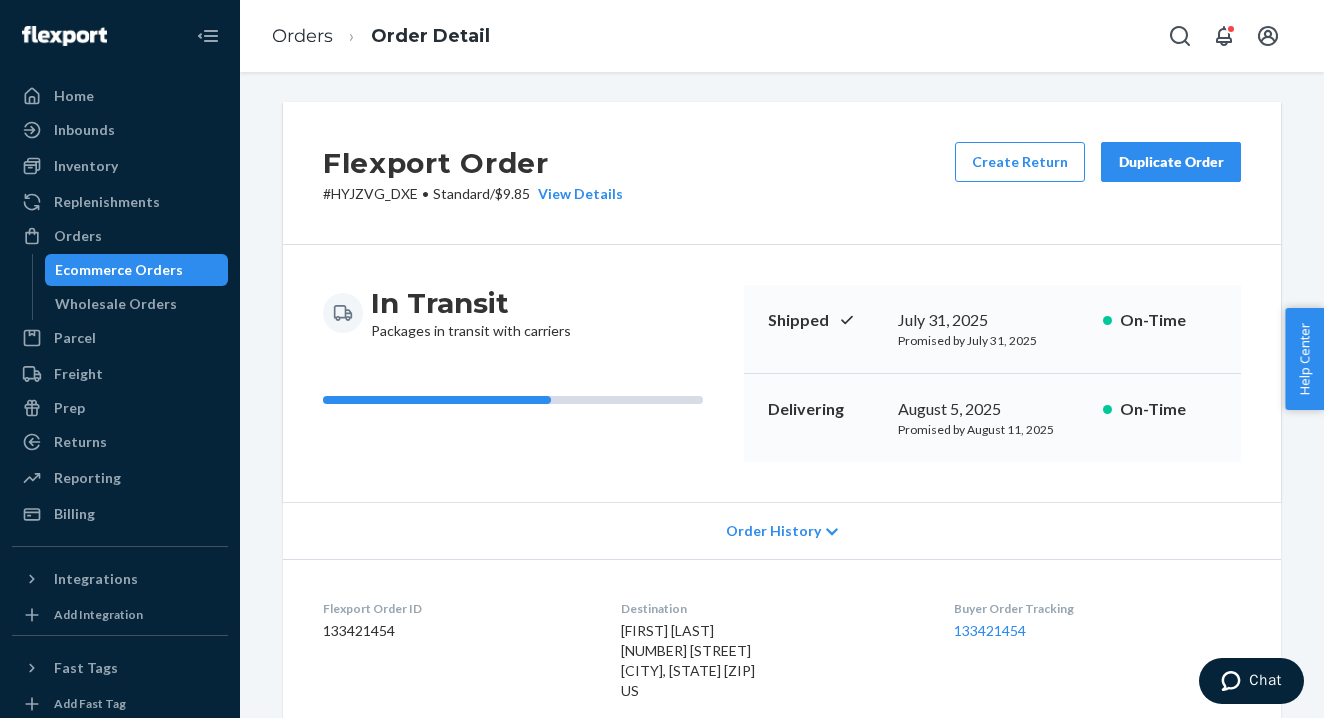 scroll, scrollTop: 174, scrollLeft: 0, axis: vertical 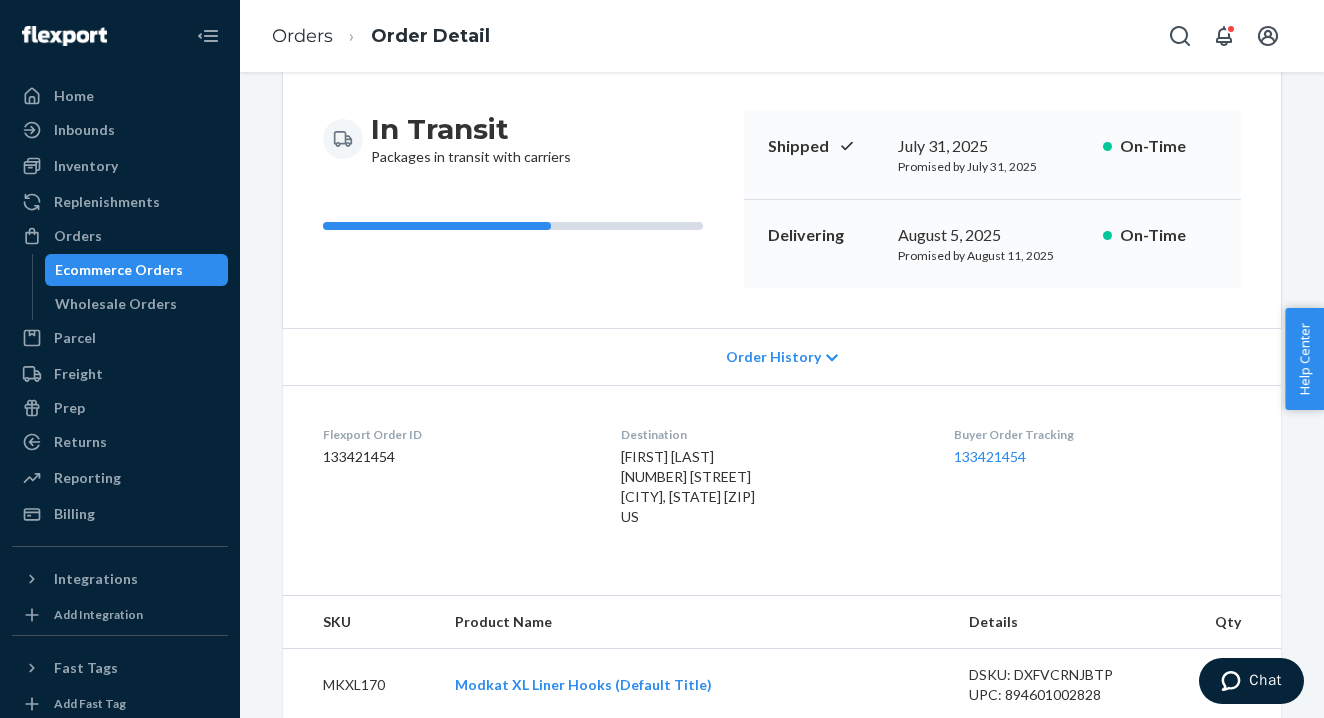 click on "Buyer Order Tracking" at bounding box center [1097, 434] 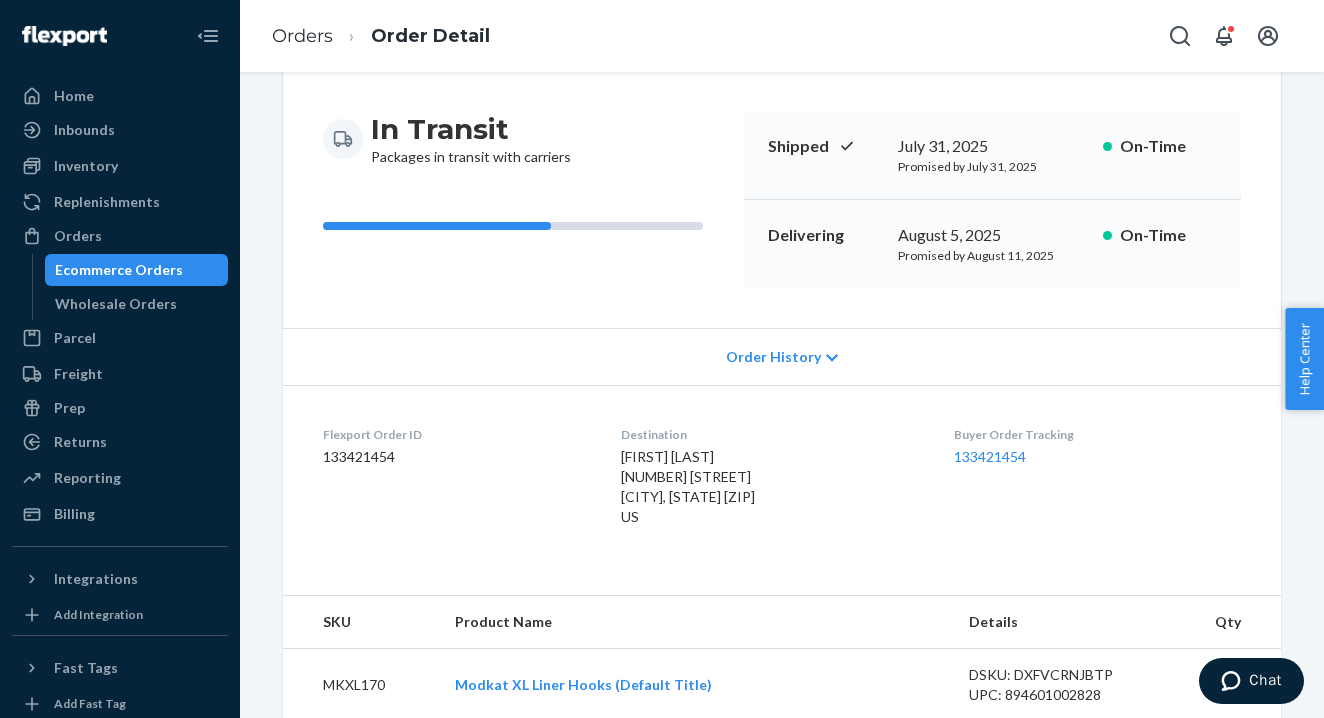 click on "Buyer Order Tracking 133421454" at bounding box center [1097, 480] 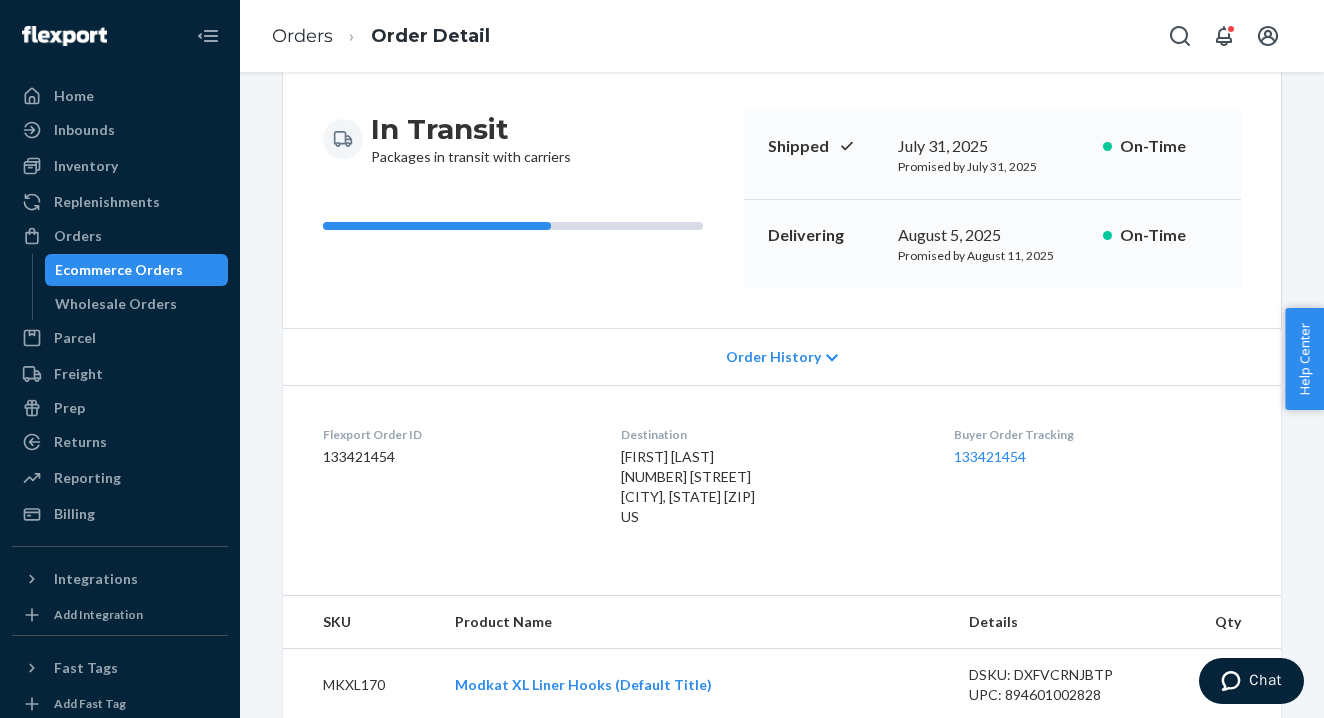 click on "Buyer Order Tracking 133421454" at bounding box center (1097, 480) 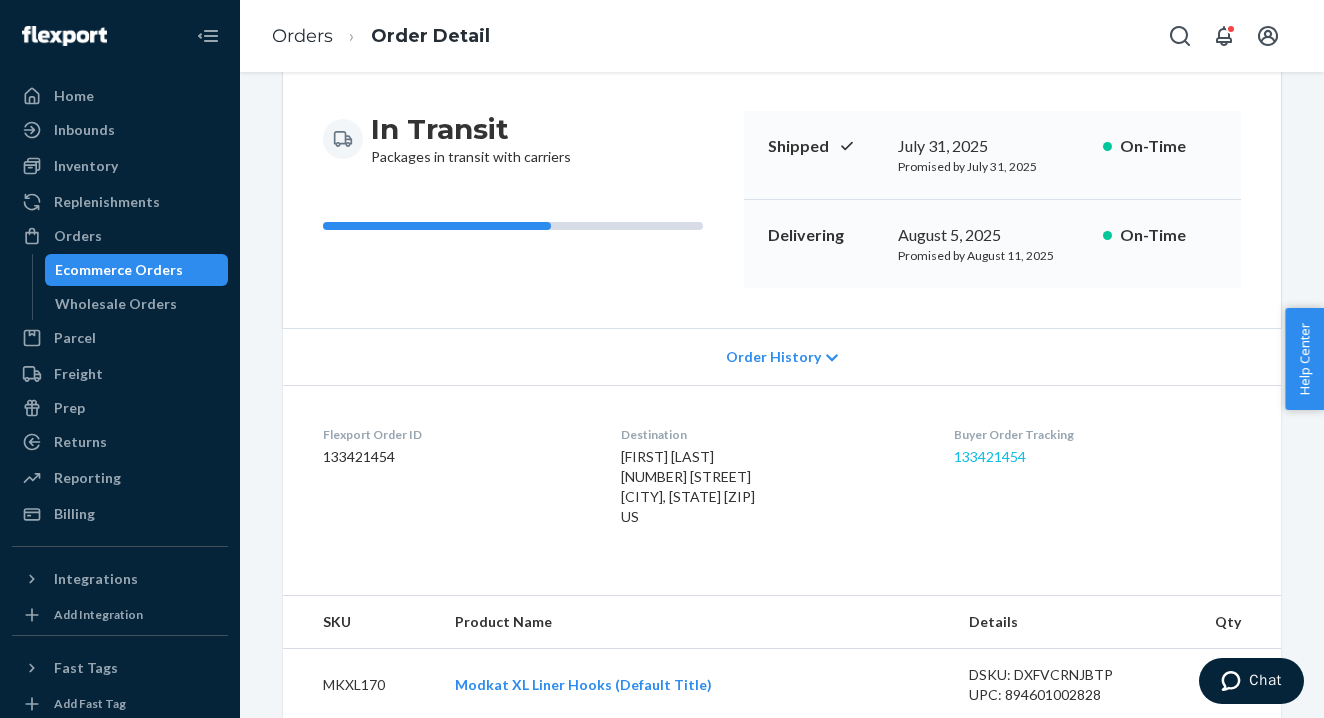 click on "133421454" at bounding box center [990, 456] 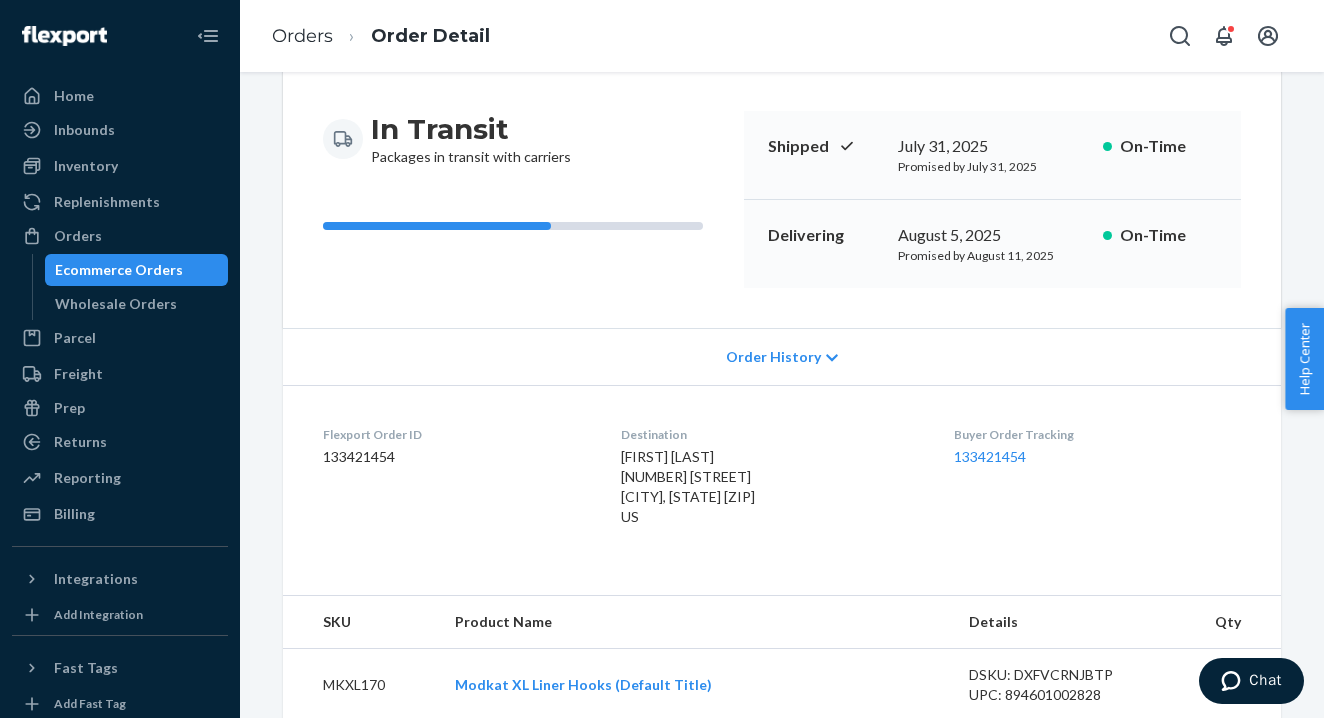 click on "Ecommerce Orders" at bounding box center [119, 270] 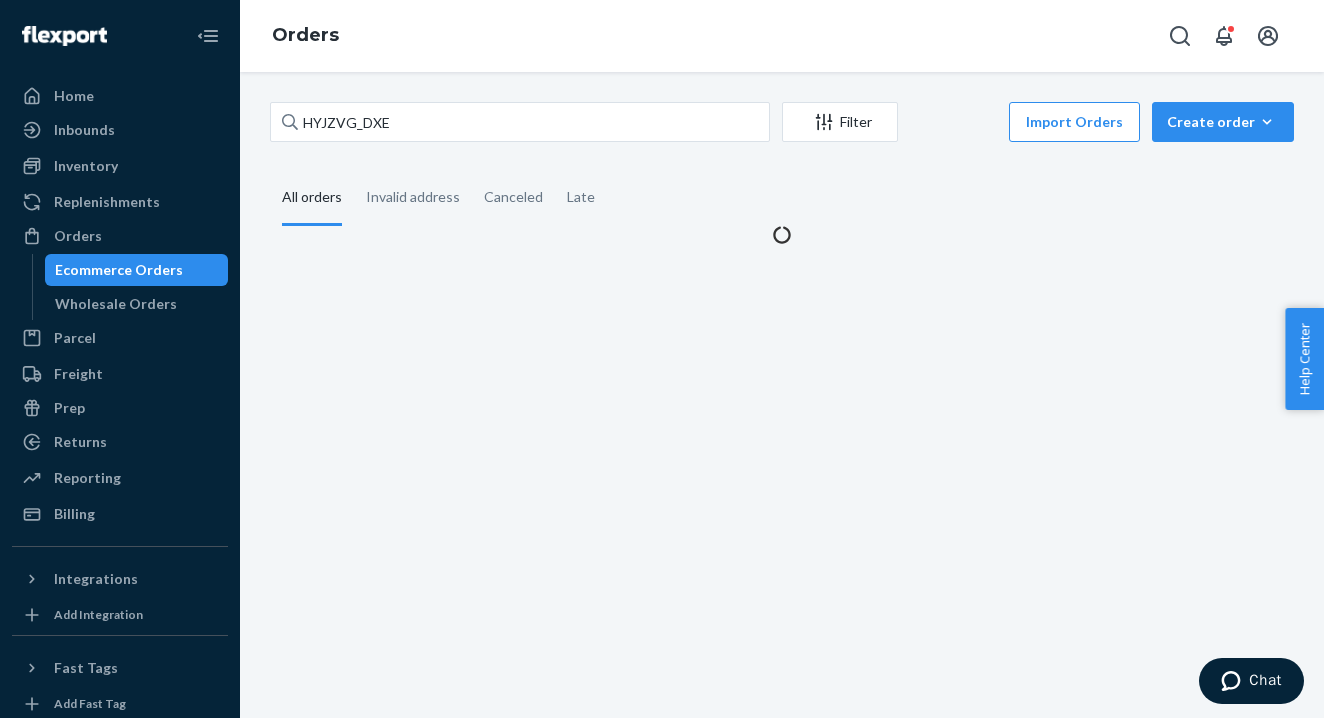 scroll, scrollTop: 0, scrollLeft: 0, axis: both 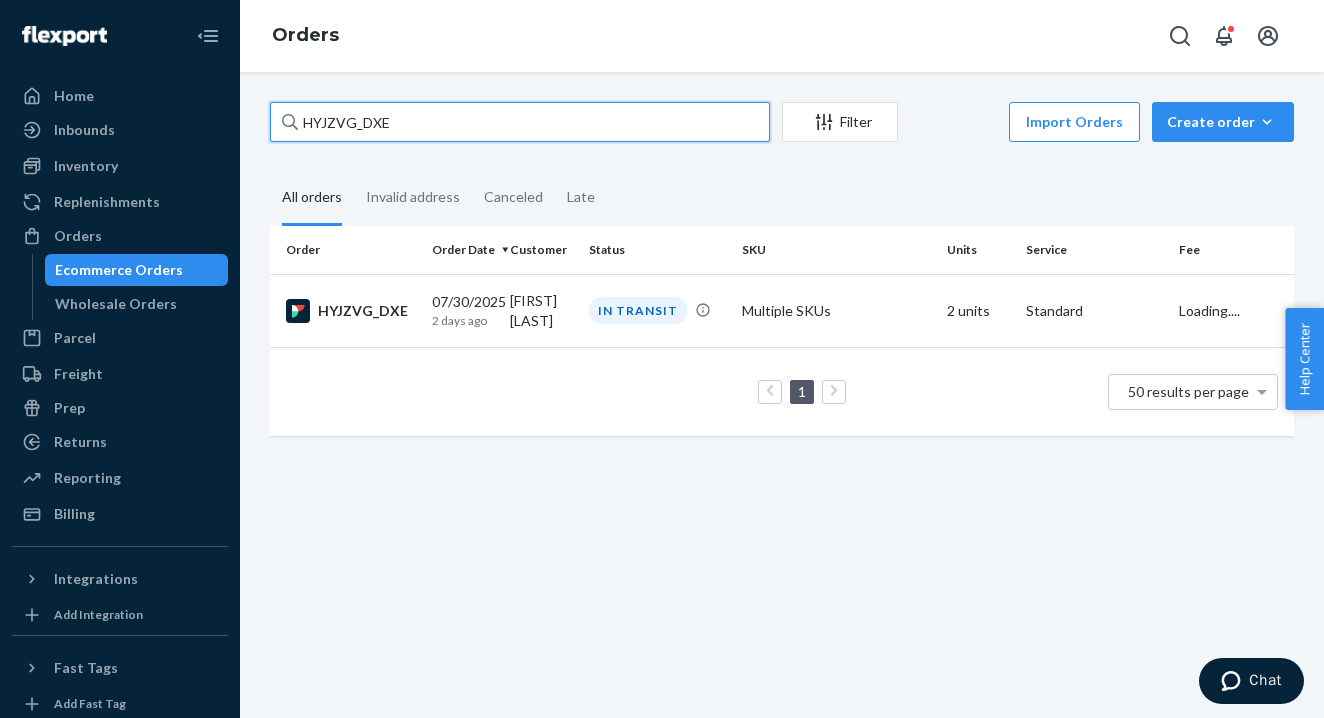 click on "HYJZVG_DXE" at bounding box center (520, 122) 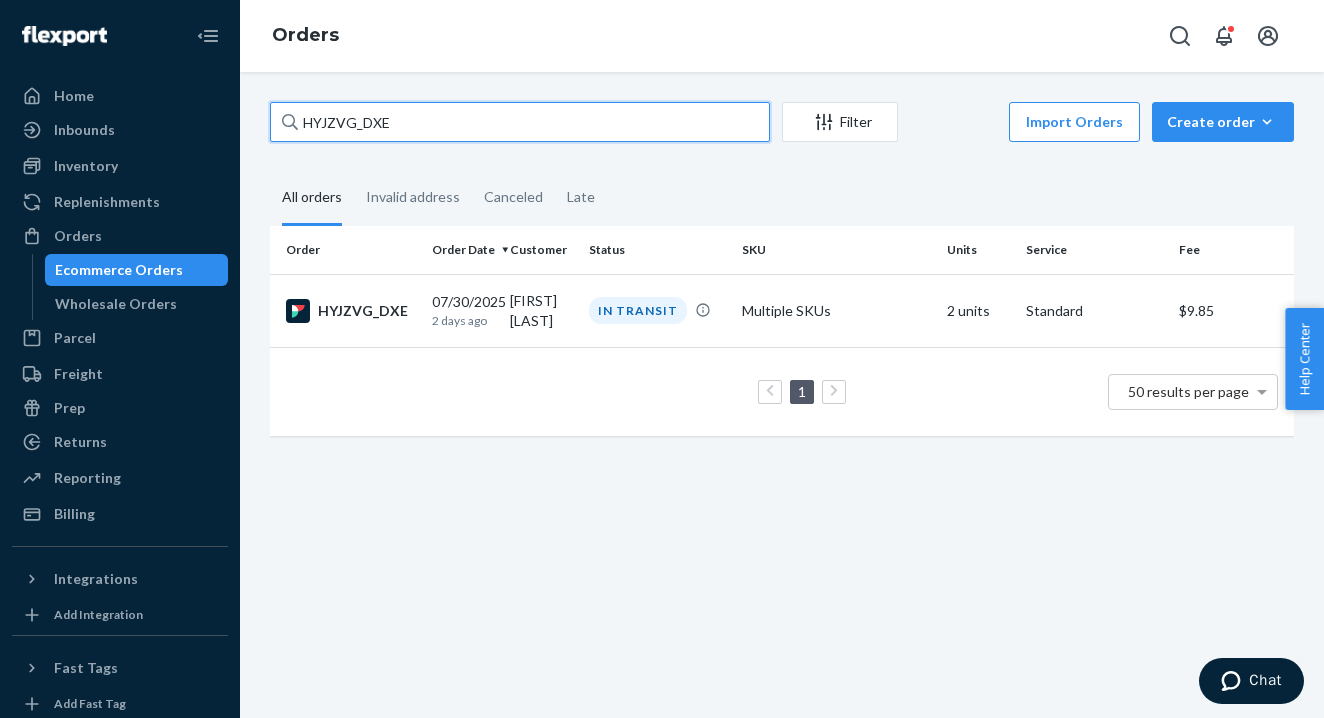 click on "HYJZVG_DXE" at bounding box center [520, 122] 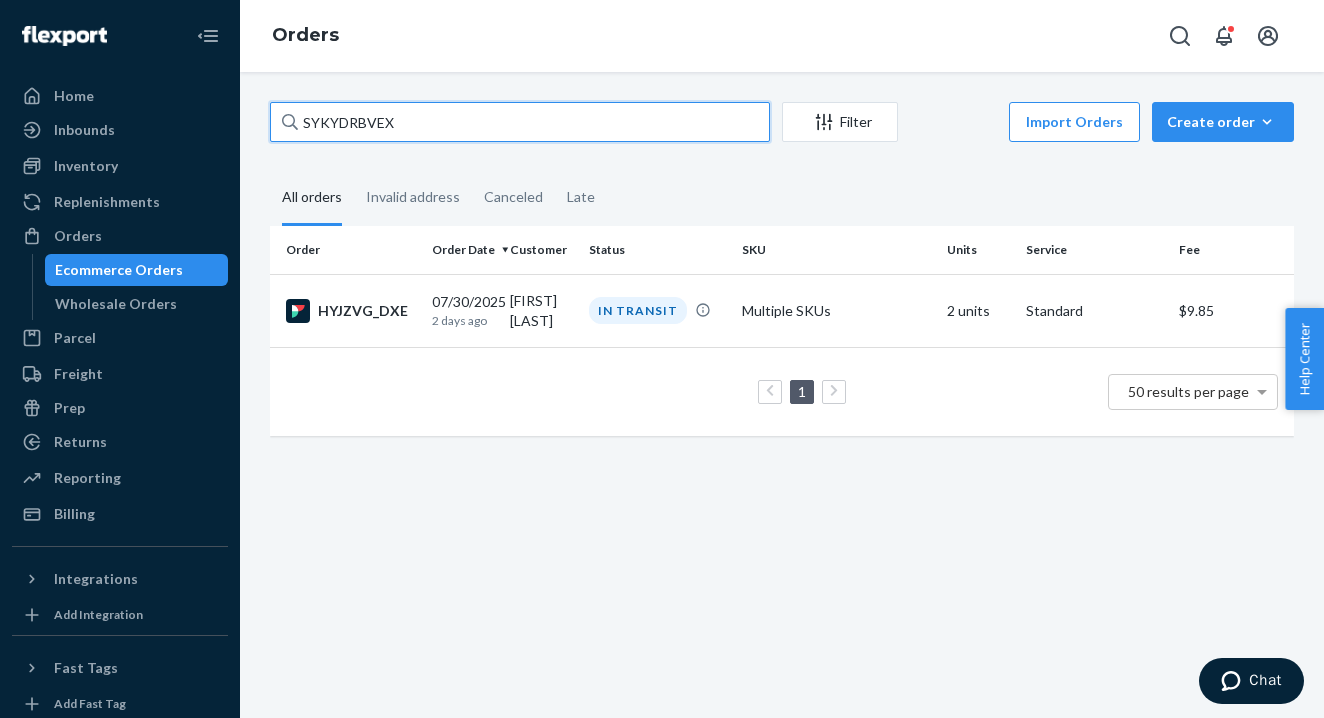type on "SYKYDRBVEX" 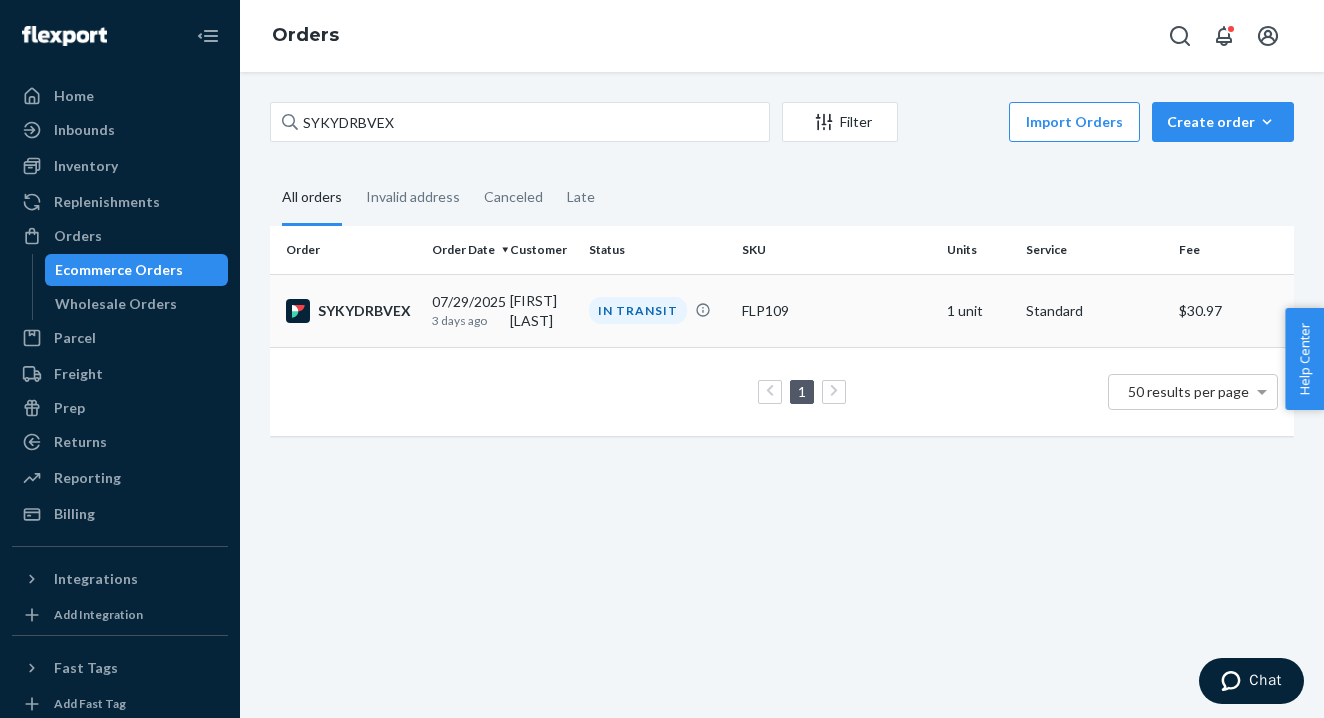 click on "SYKYDRBVEX" at bounding box center [351, 311] 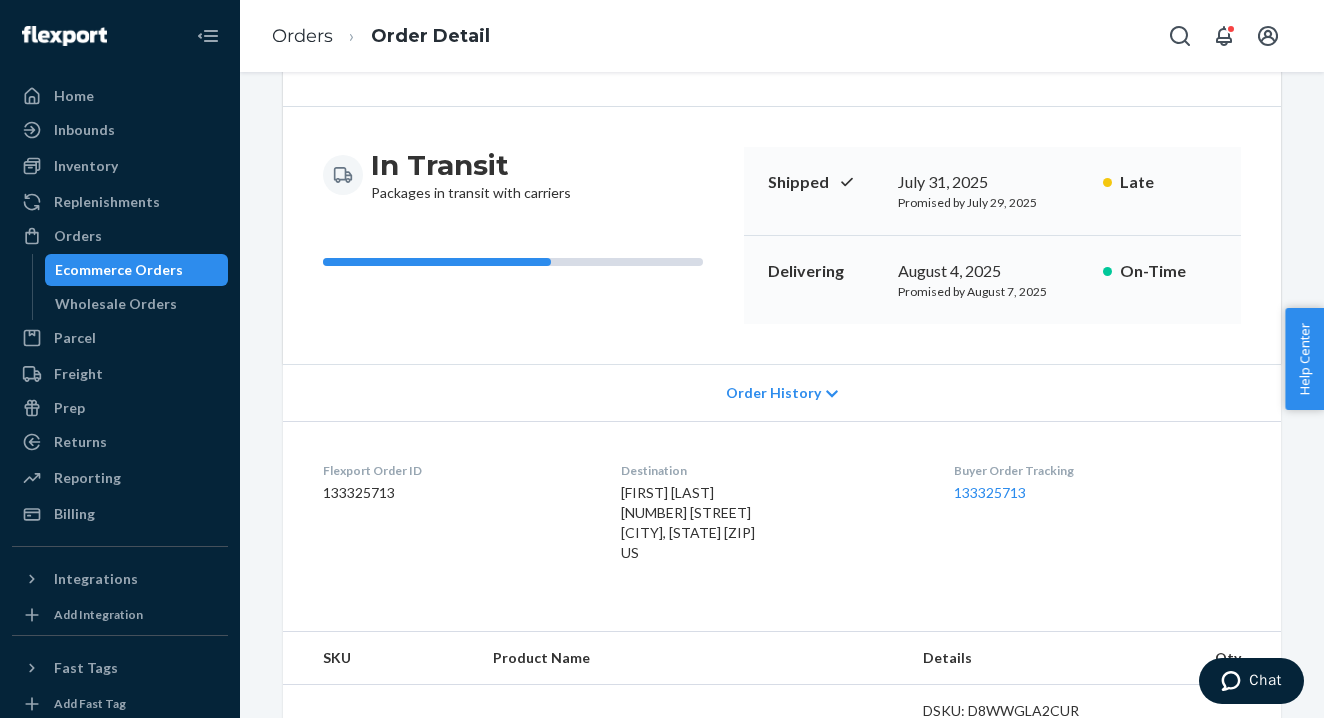 scroll, scrollTop: 197, scrollLeft: 0, axis: vertical 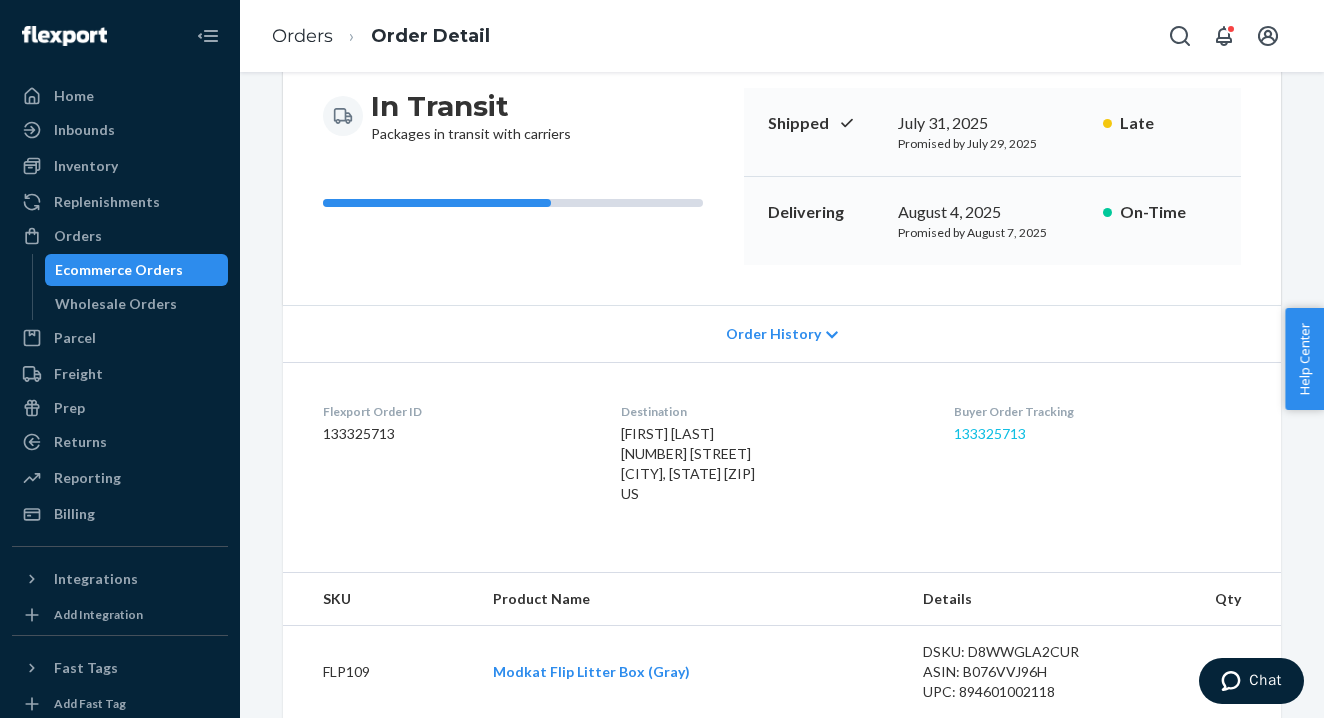 click on "133325713" at bounding box center (990, 433) 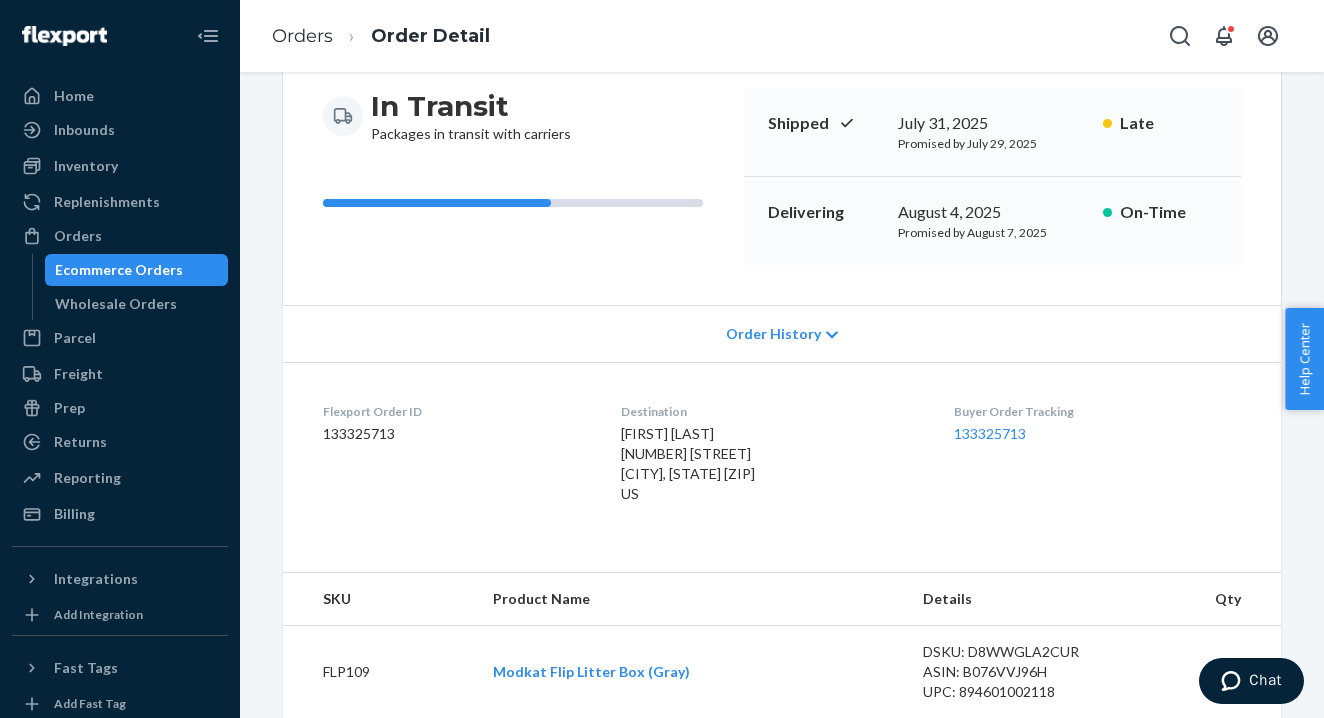 click on "Ecommerce Orders" at bounding box center (119, 270) 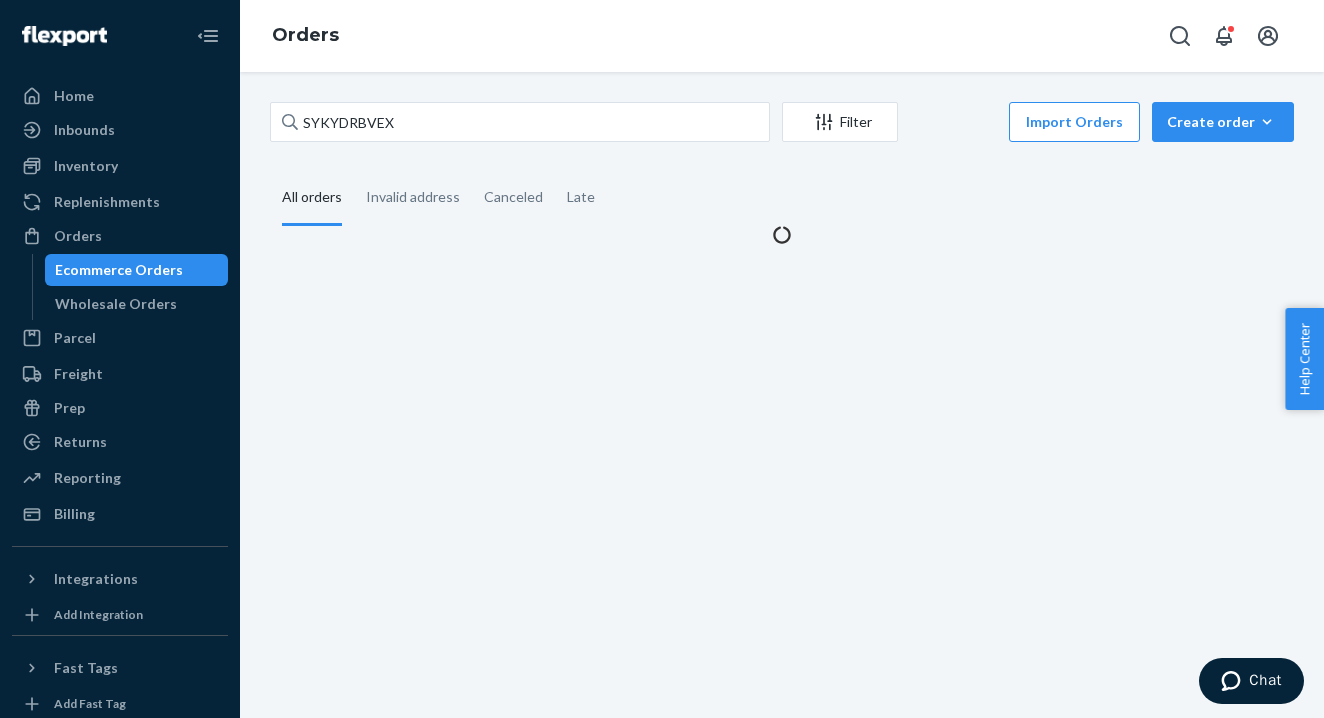 scroll, scrollTop: 0, scrollLeft: 0, axis: both 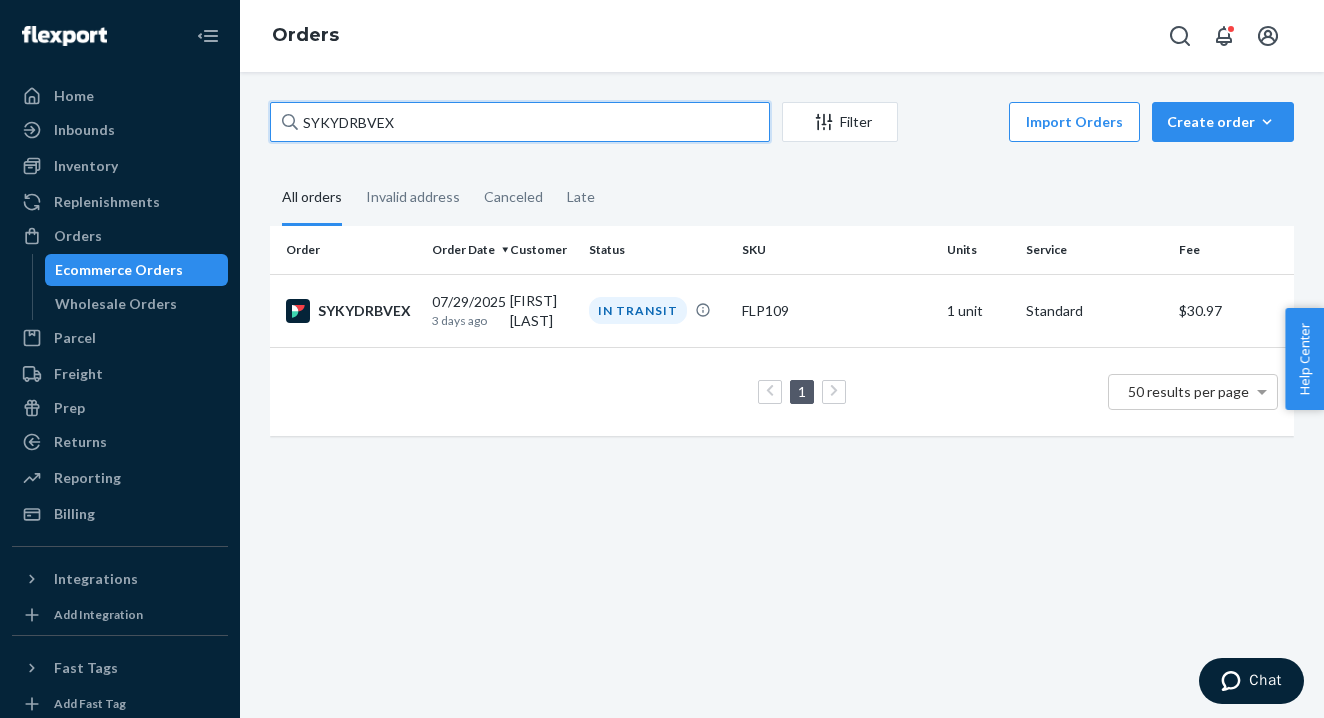 click on "SYKYDRBVEX" at bounding box center (520, 122) 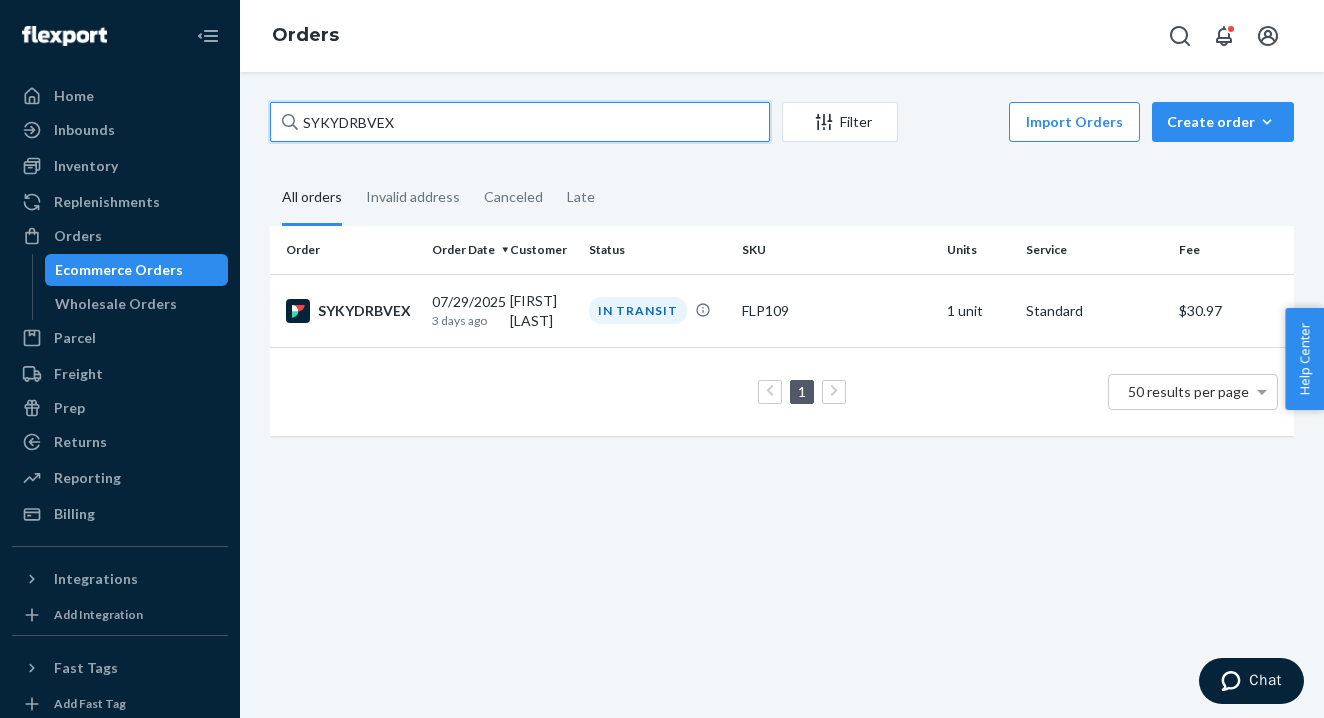 click on "SYKYDRBVEX" at bounding box center (520, 122) 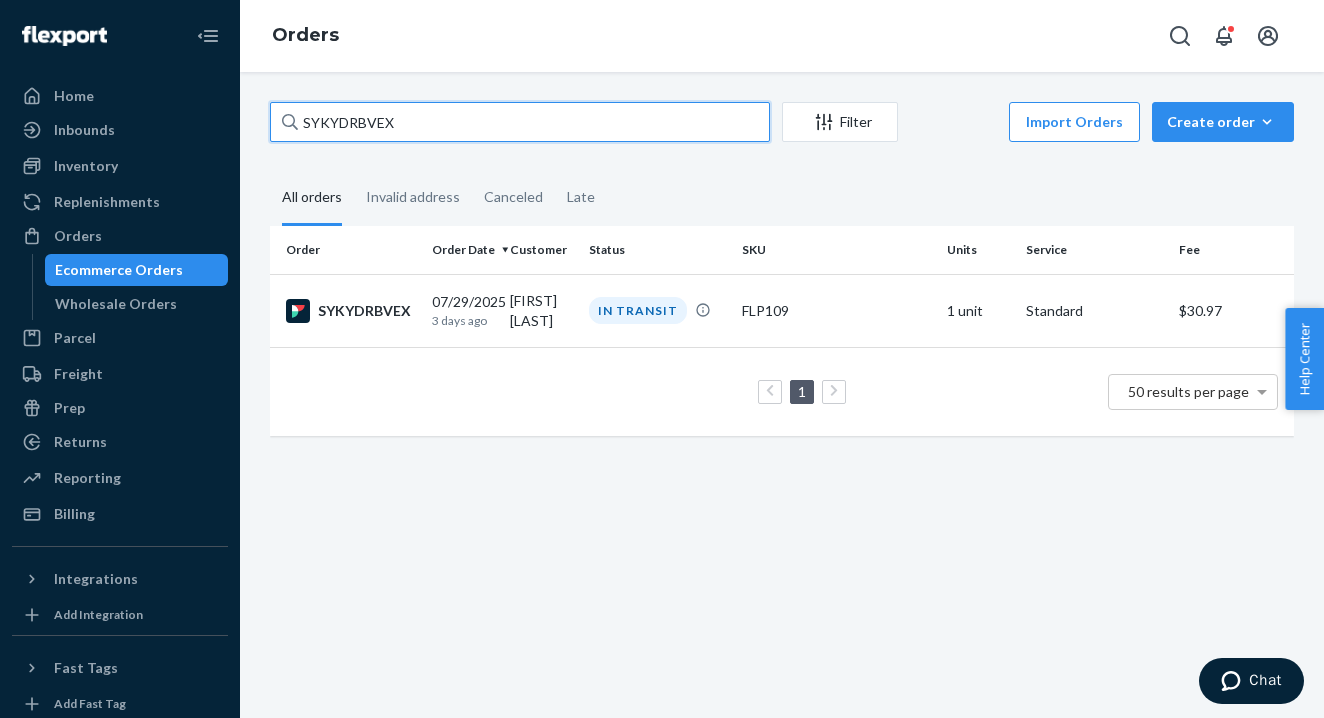 paste on "#RKJB1HBWEG" 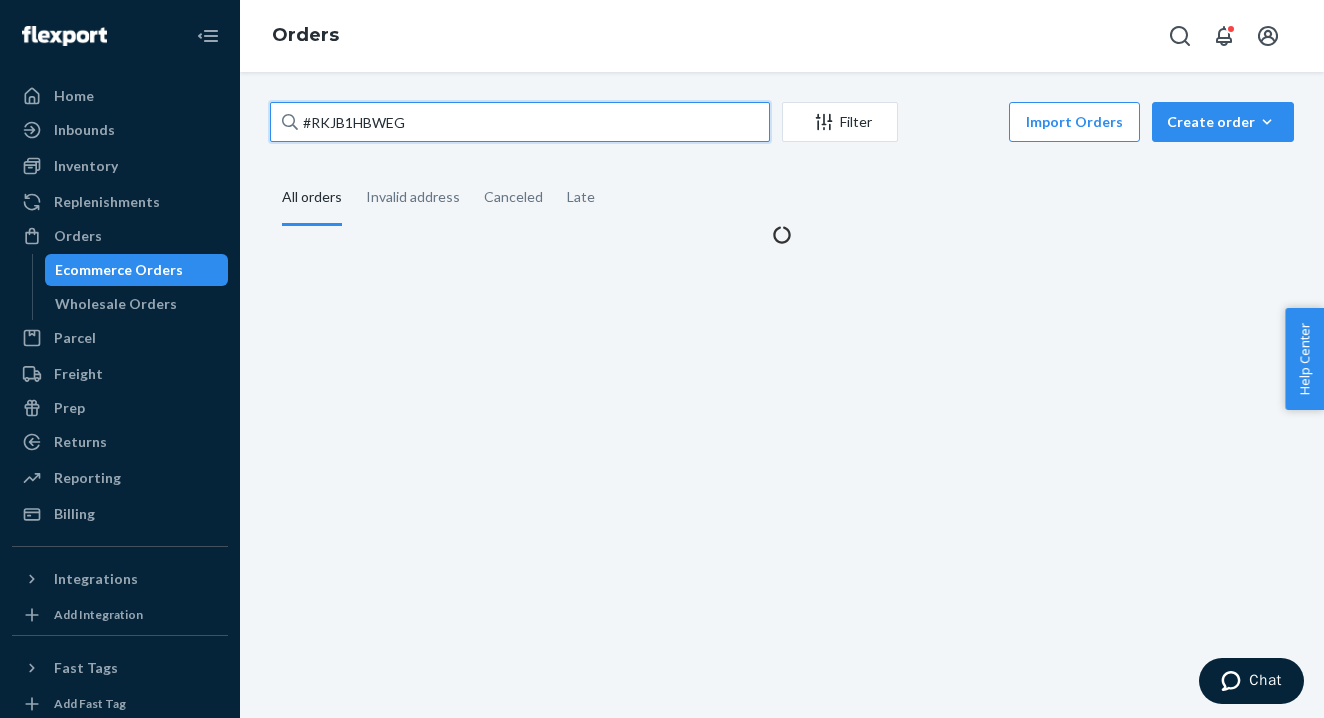type on "#RKJB1HBWEG" 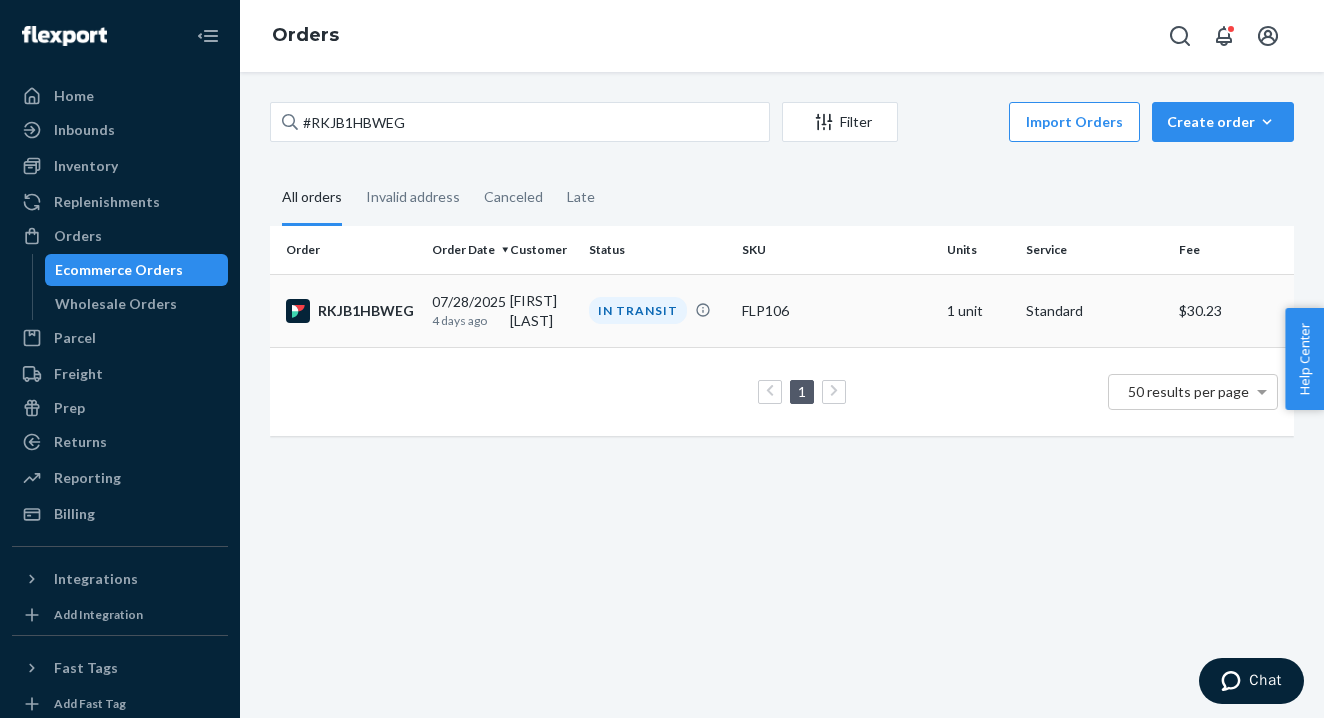 click on "RKJB1HBWEG" at bounding box center (351, 311) 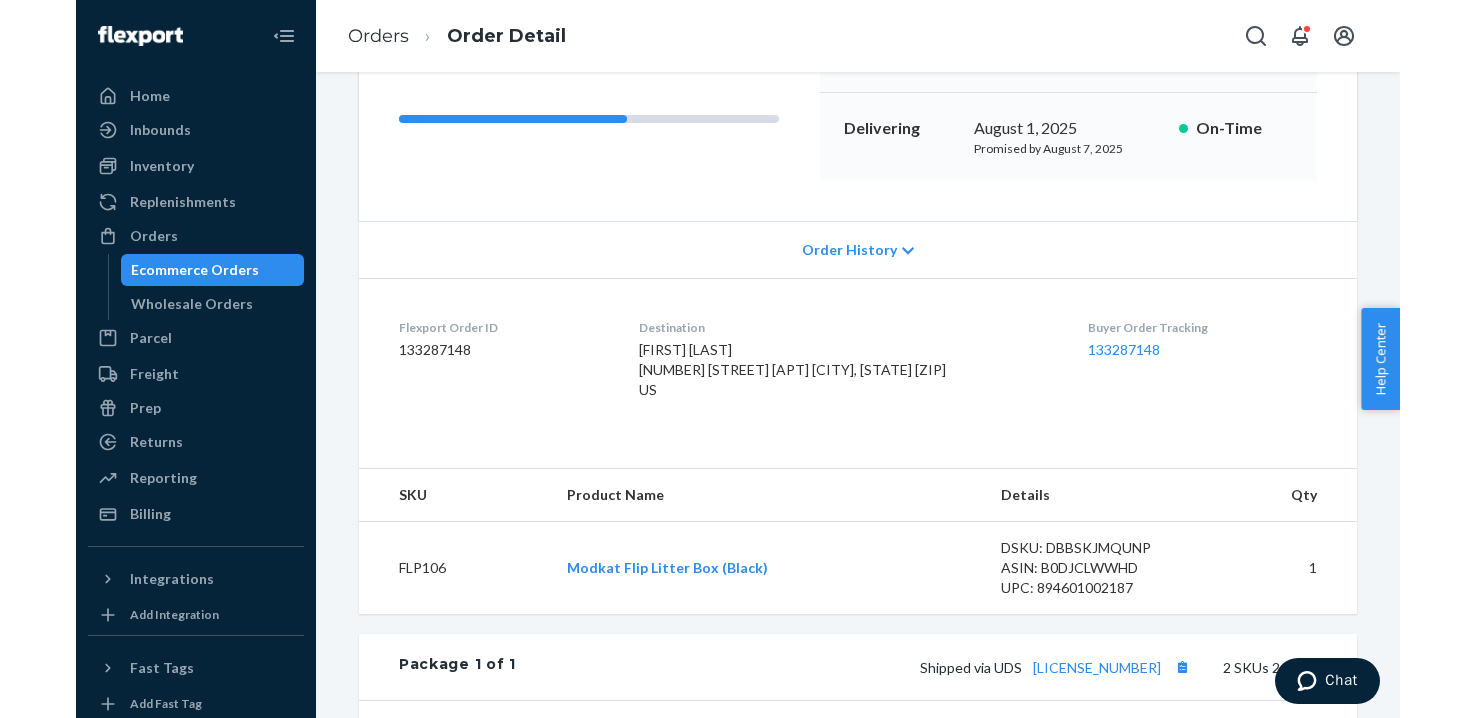 scroll, scrollTop: 396, scrollLeft: 0, axis: vertical 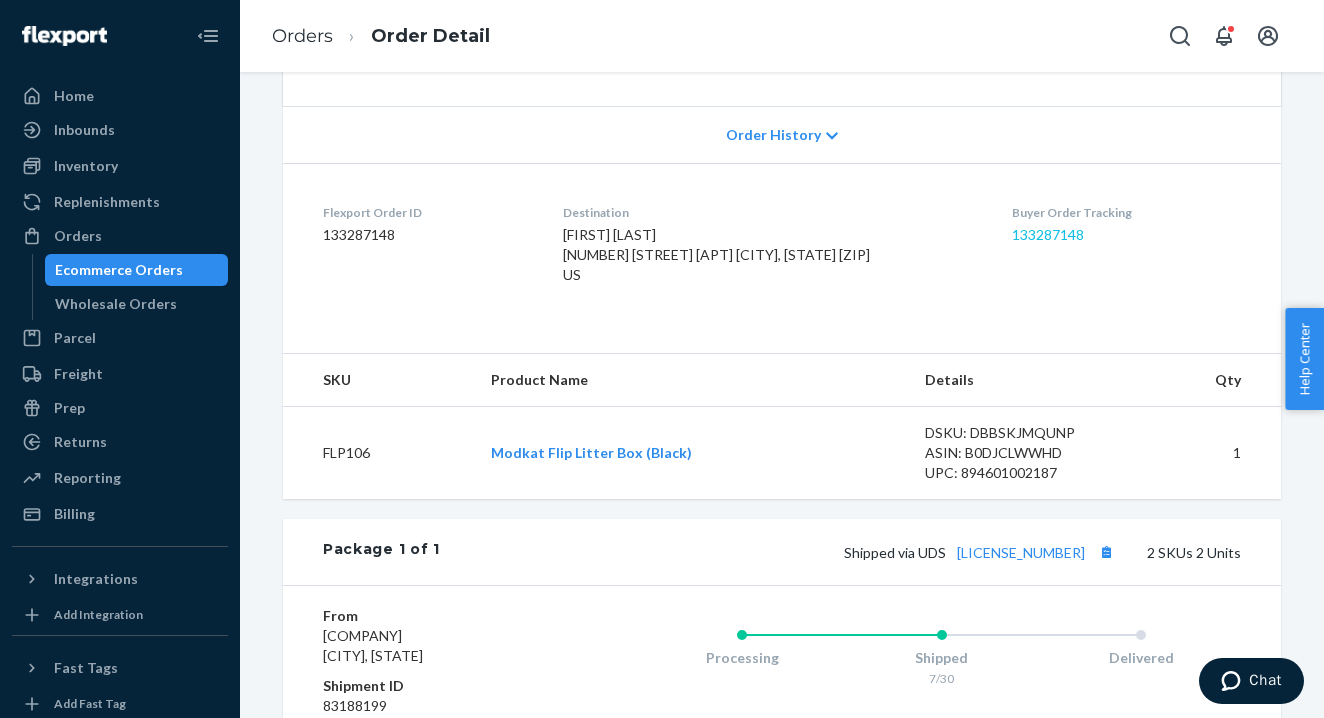 click on "133287148" at bounding box center (1048, 234) 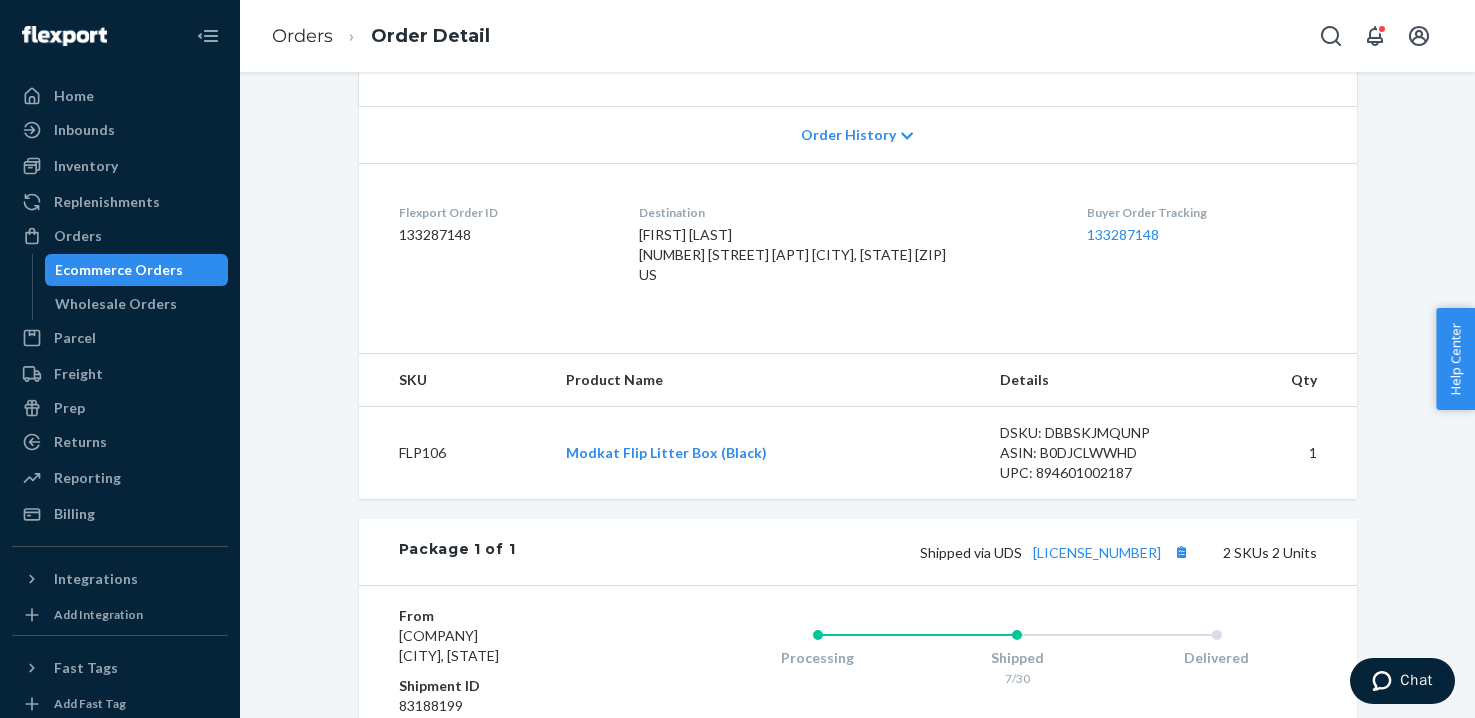 click on "Ecommerce Orders" at bounding box center (119, 270) 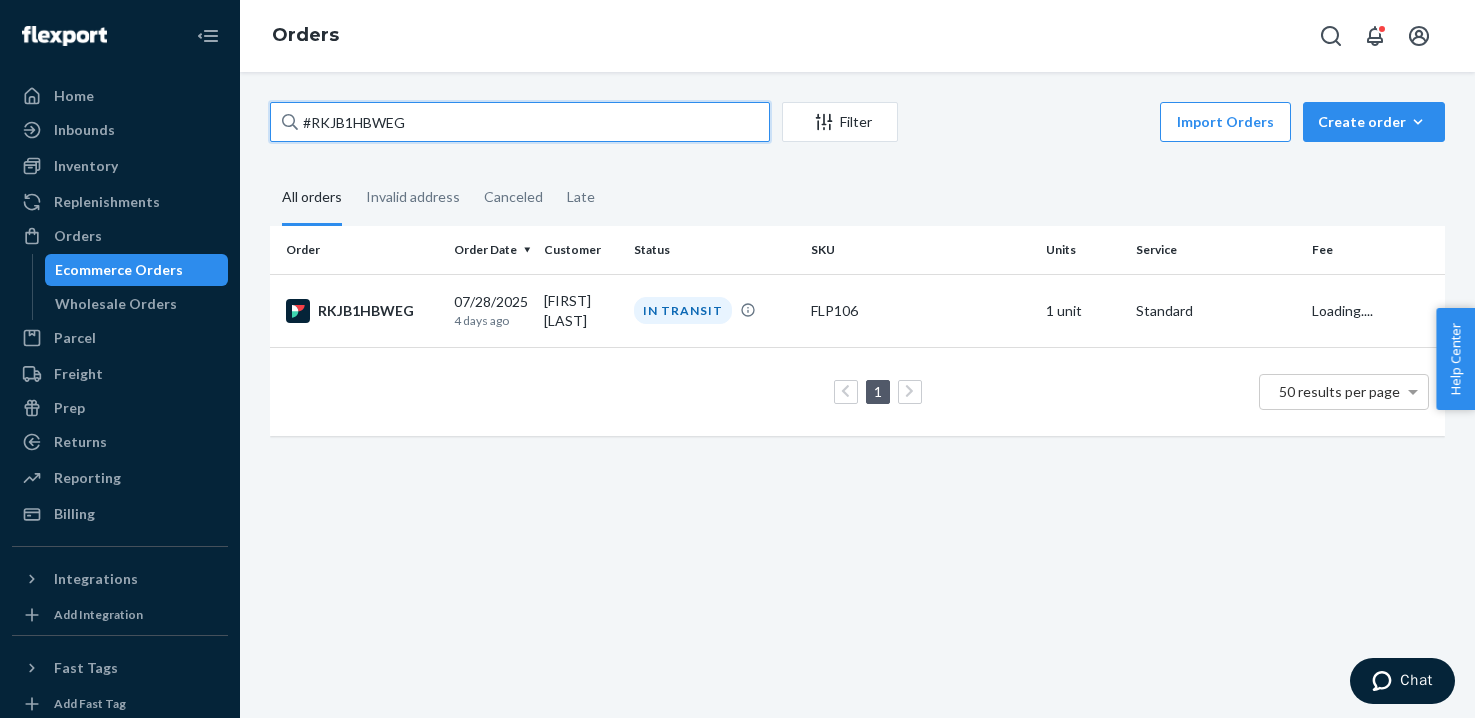 scroll, scrollTop: 0, scrollLeft: 0, axis: both 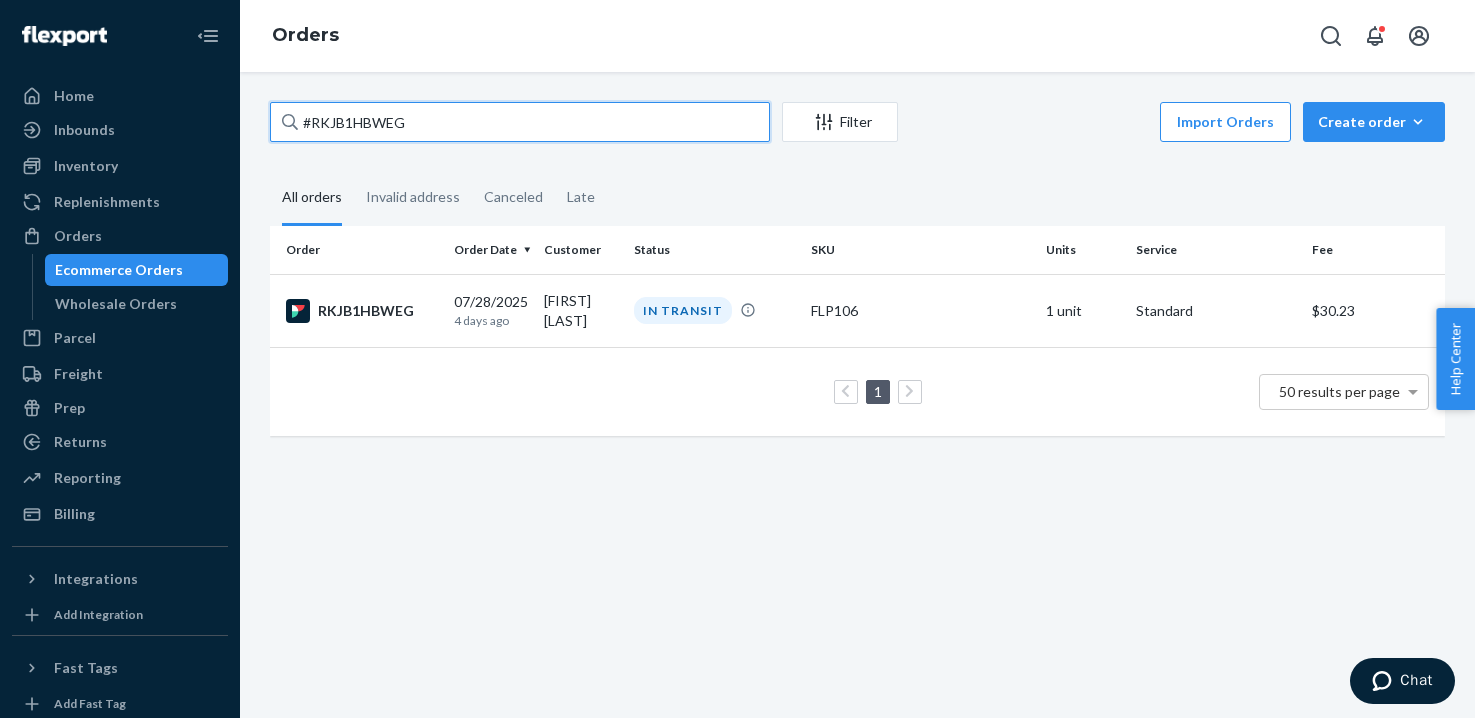 click on "#RKJB1HBWEG" at bounding box center (520, 122) 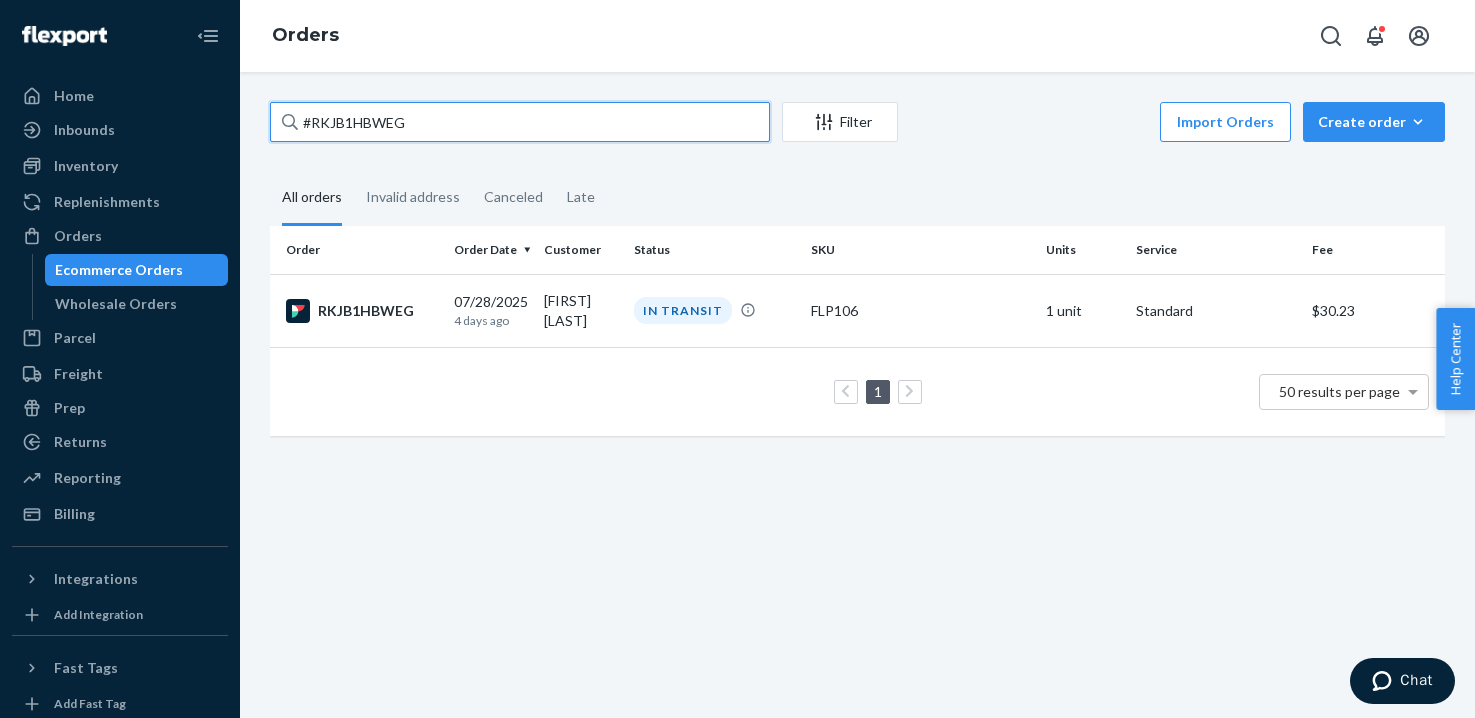 click on "#RKJB1HBWEG" at bounding box center (520, 122) 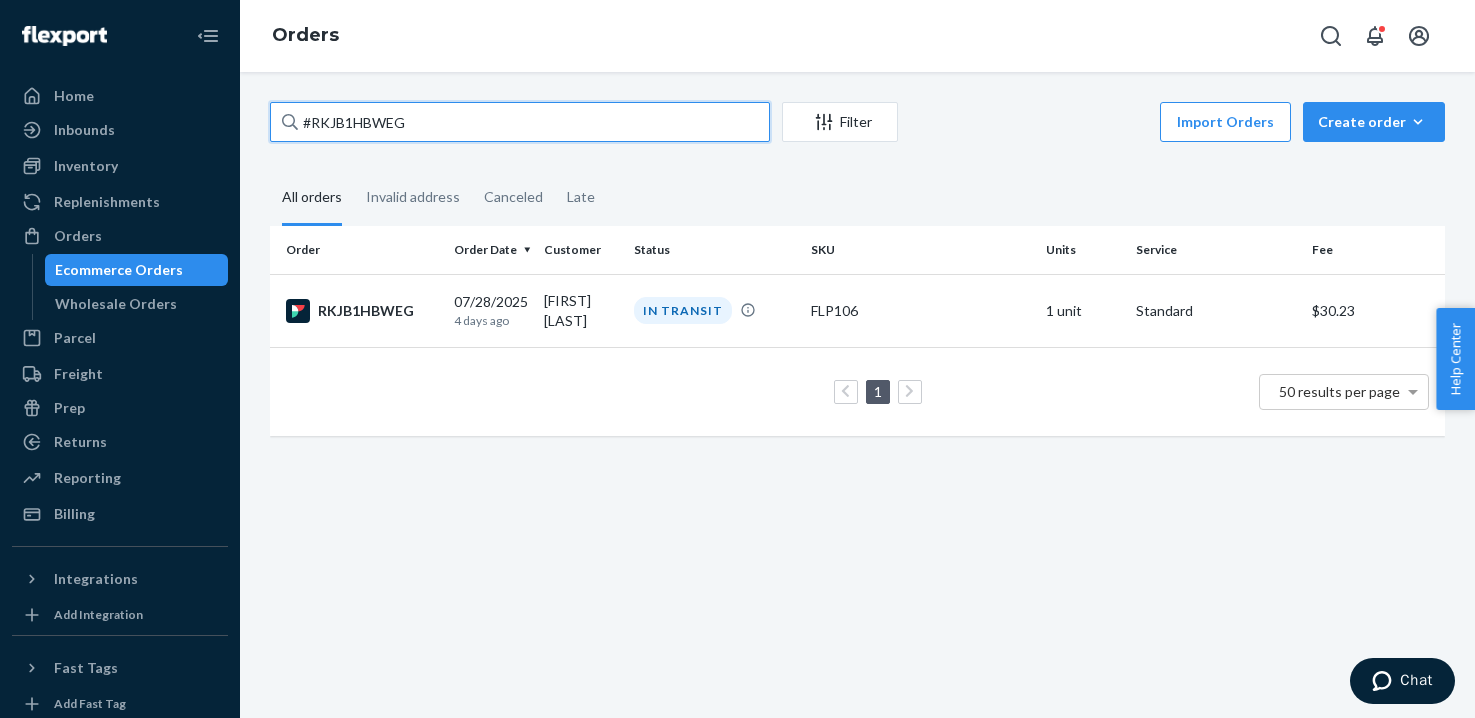 click on "#RKJB1HBWEG" at bounding box center (520, 122) 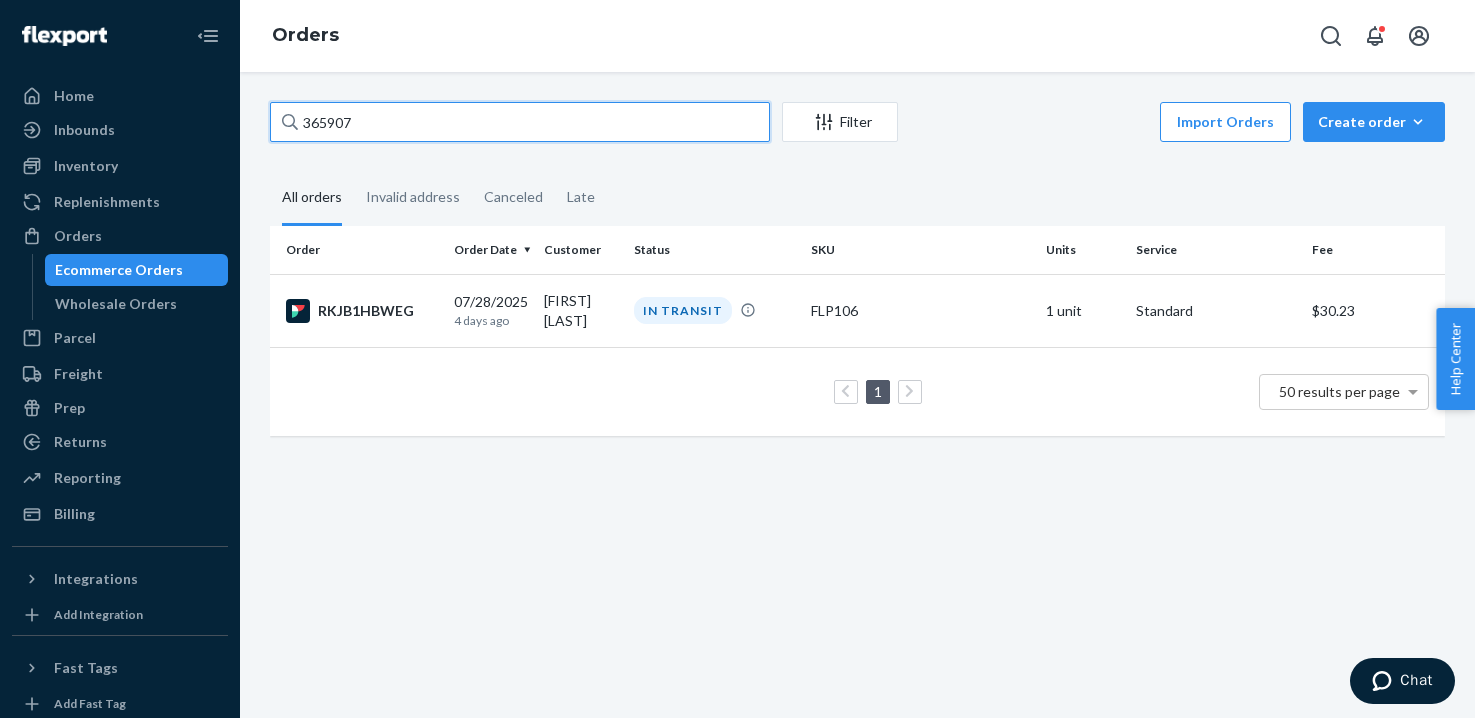 type on "365907" 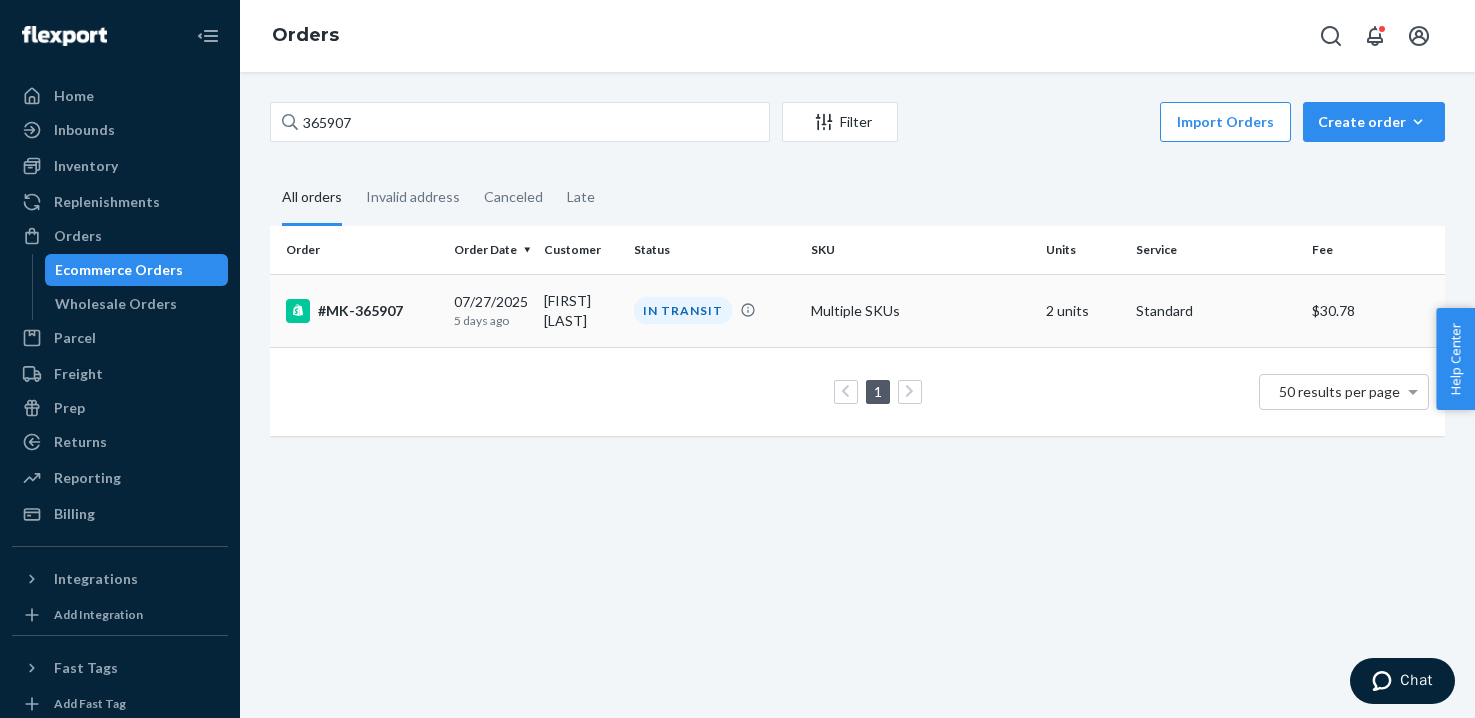 click on "#MK-365907" at bounding box center (358, 310) 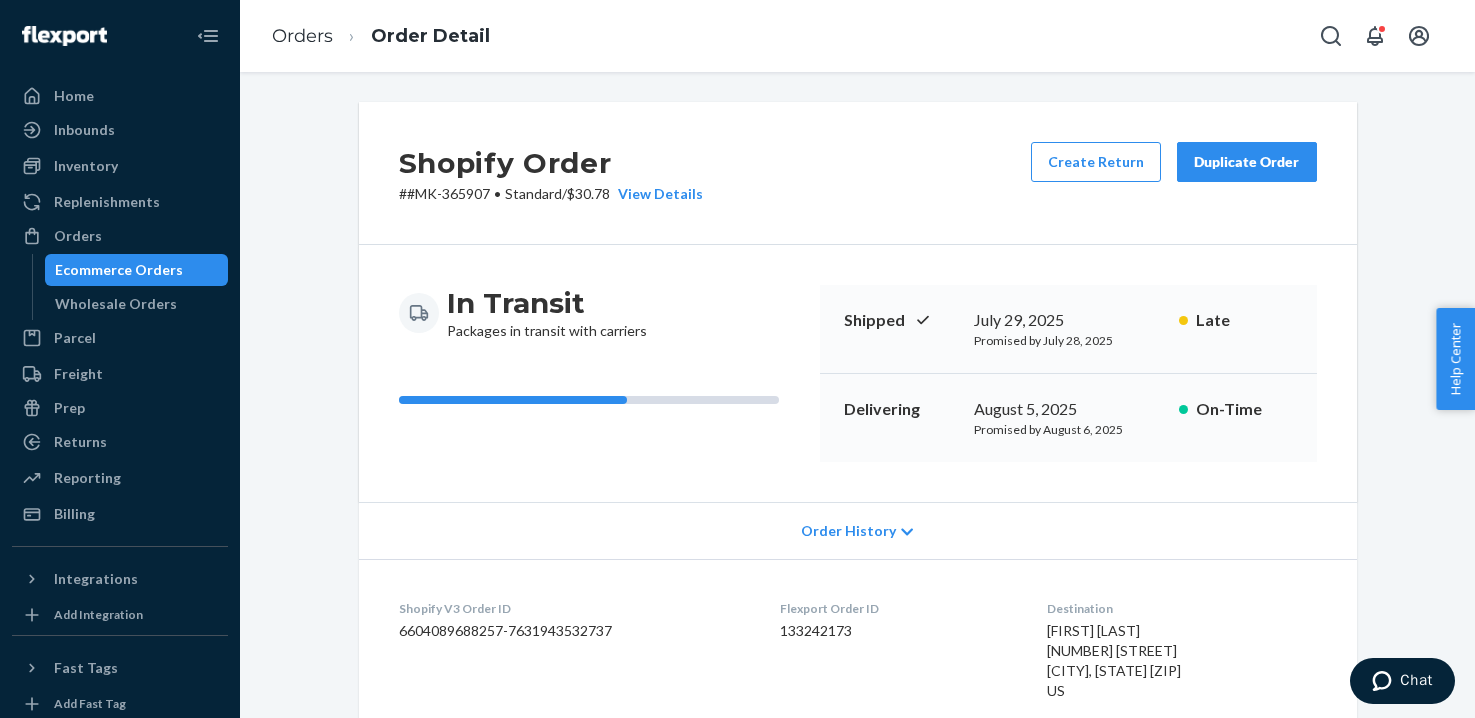 scroll, scrollTop: -1, scrollLeft: 0, axis: vertical 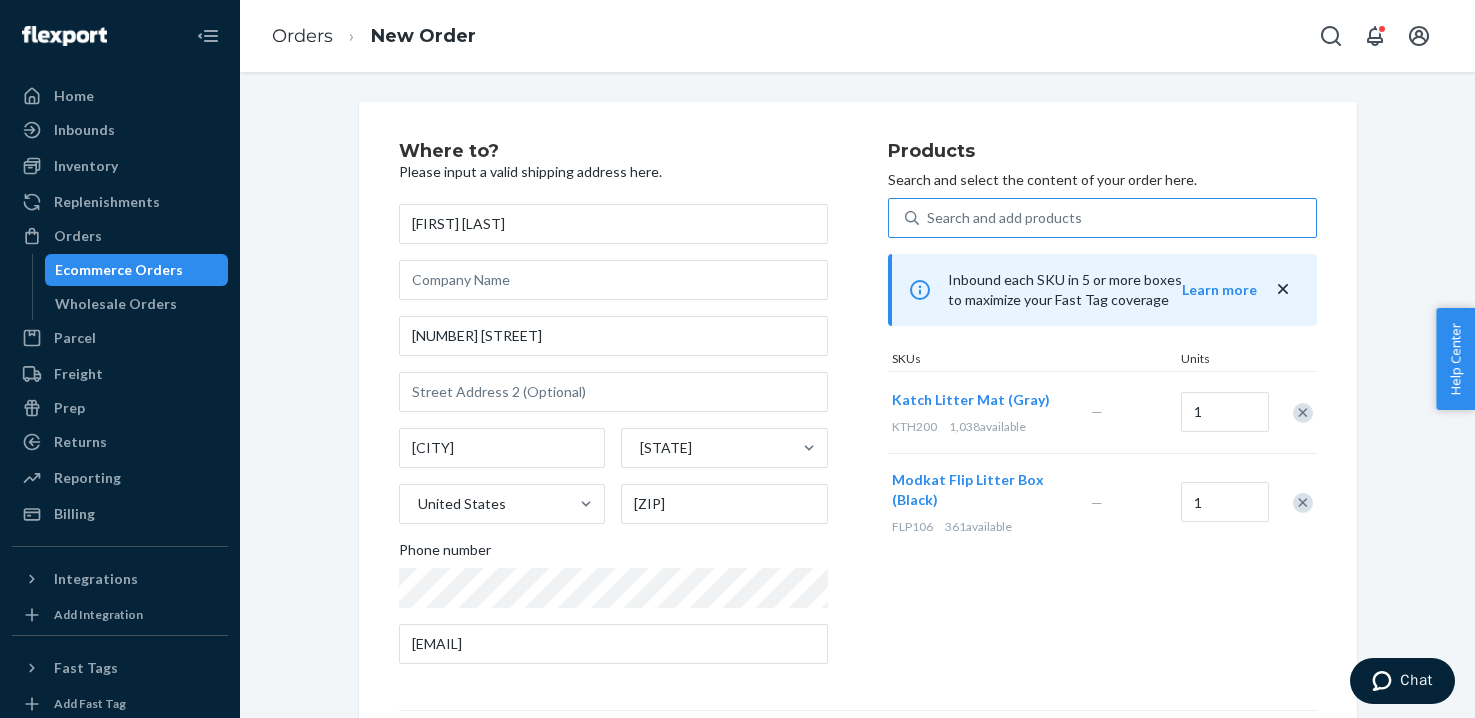 click on "Search and add products" at bounding box center (1004, 218) 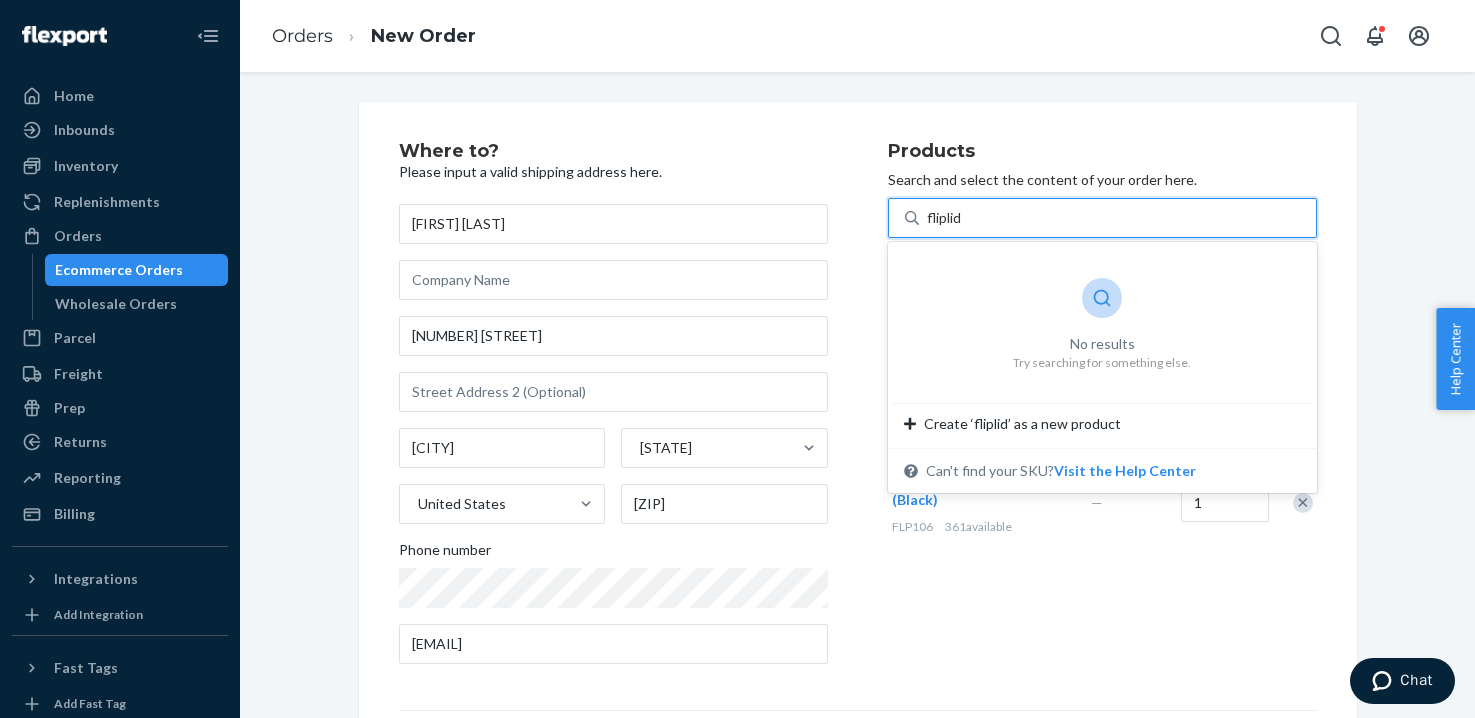 click on "fliplid" at bounding box center (945, 218) 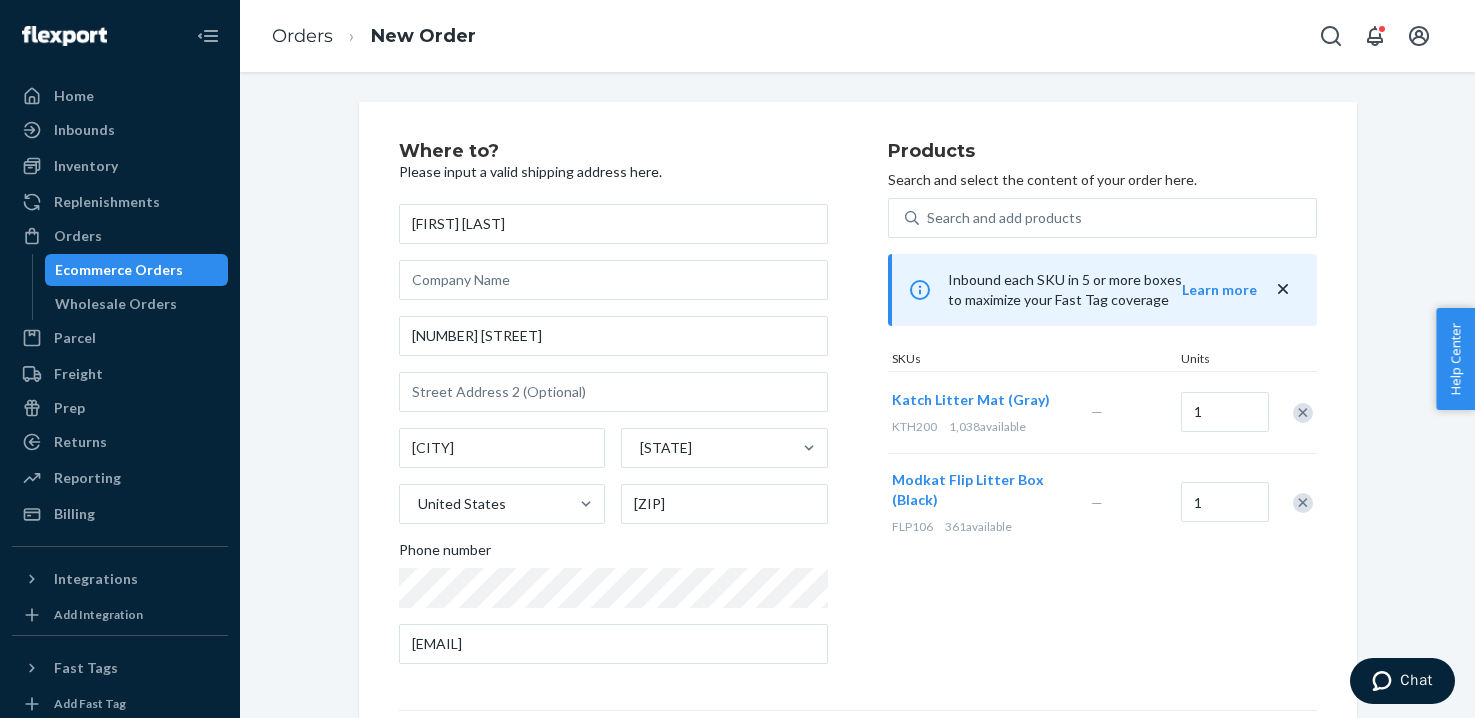 type 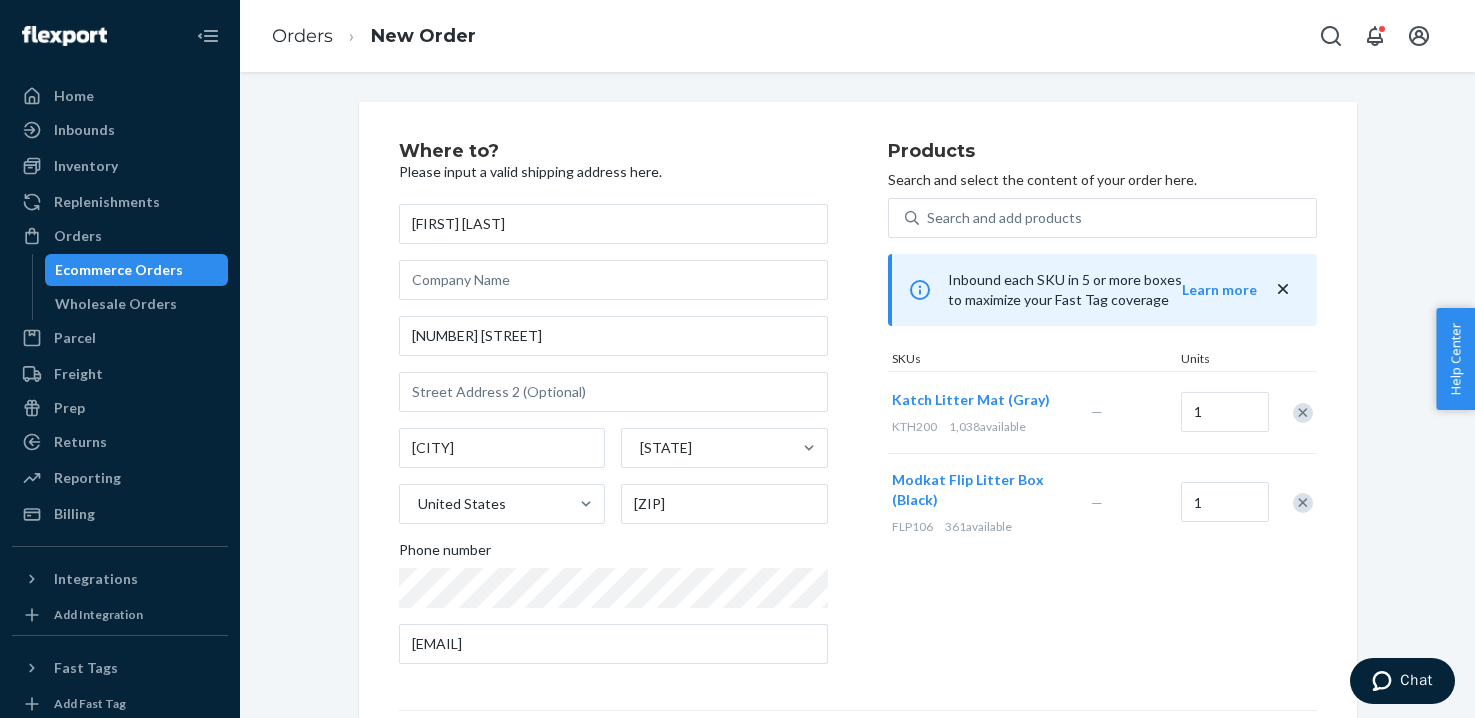 click at bounding box center (1303, 413) 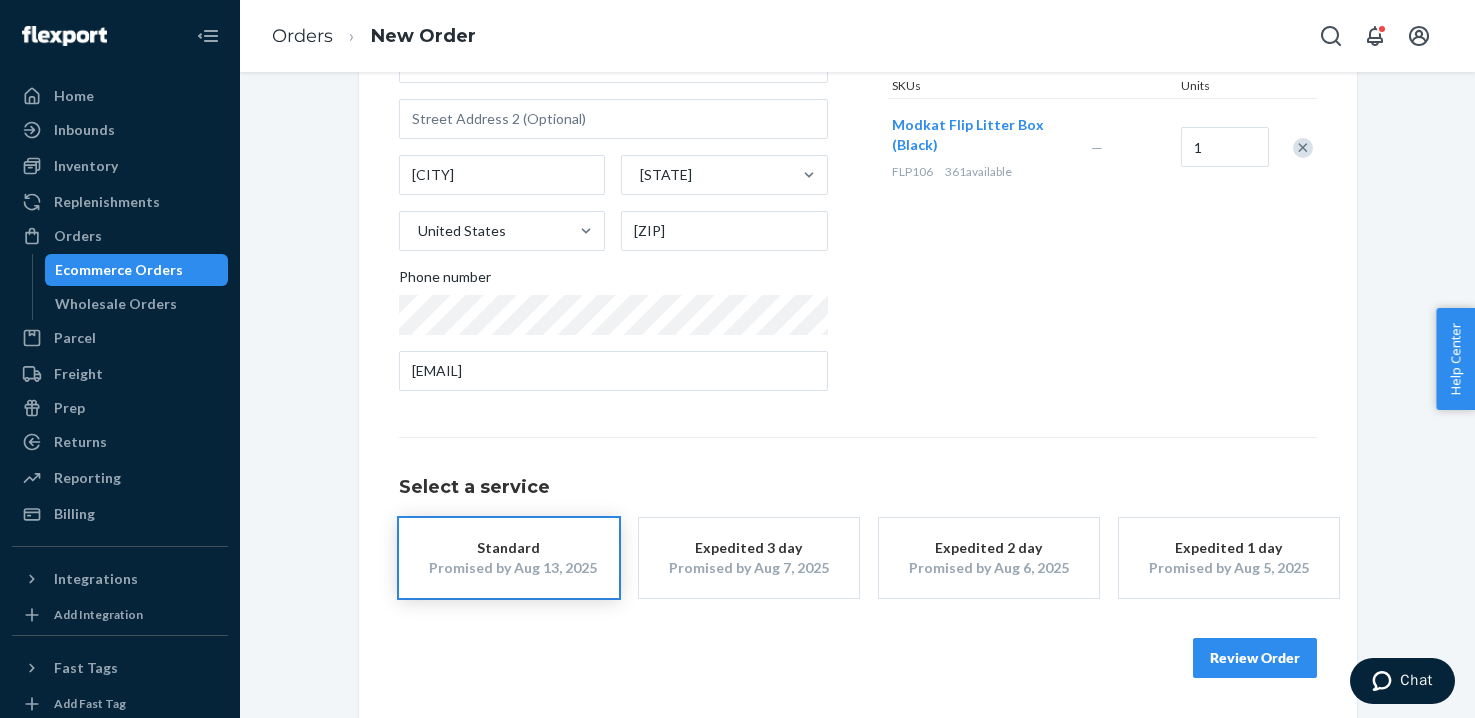 scroll, scrollTop: 271, scrollLeft: 0, axis: vertical 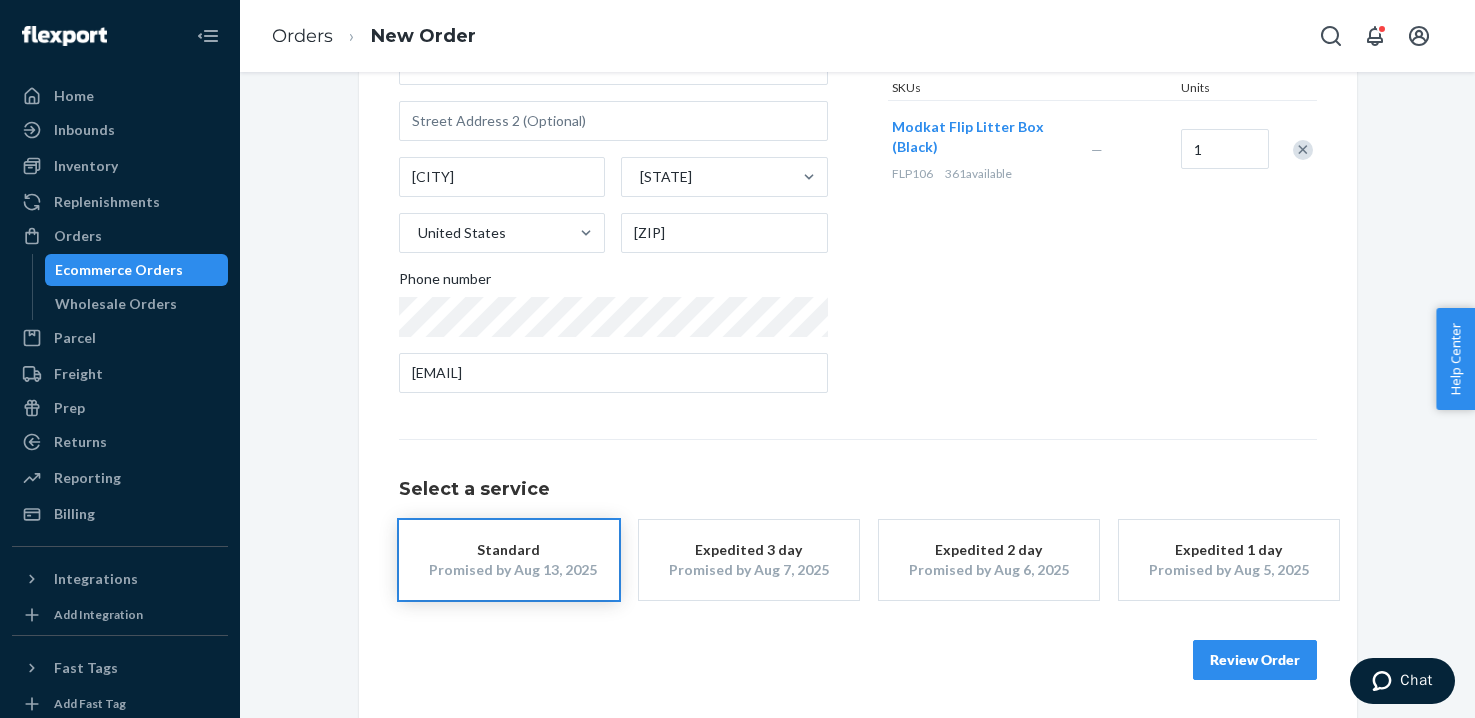 click on "Review Order" at bounding box center [1255, 660] 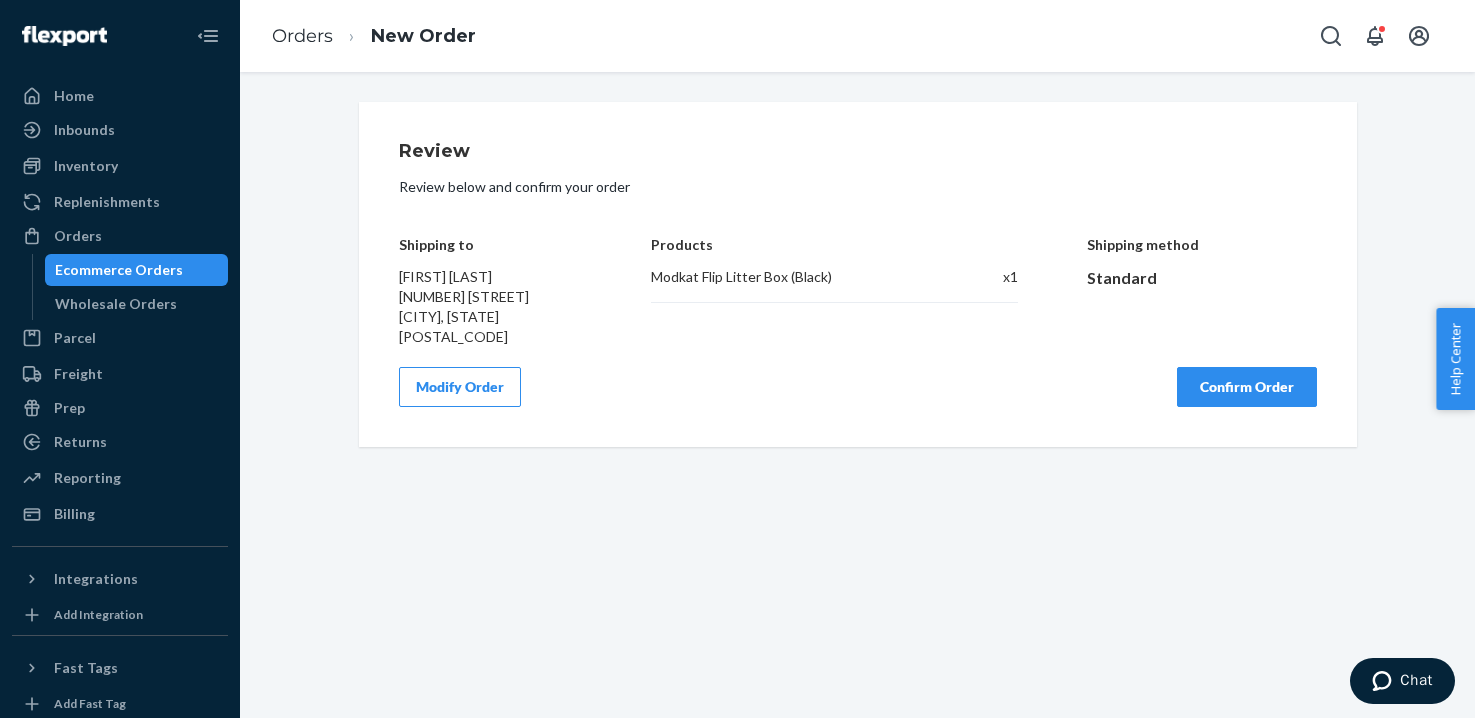 click on "Confirm Order" at bounding box center (1247, 387) 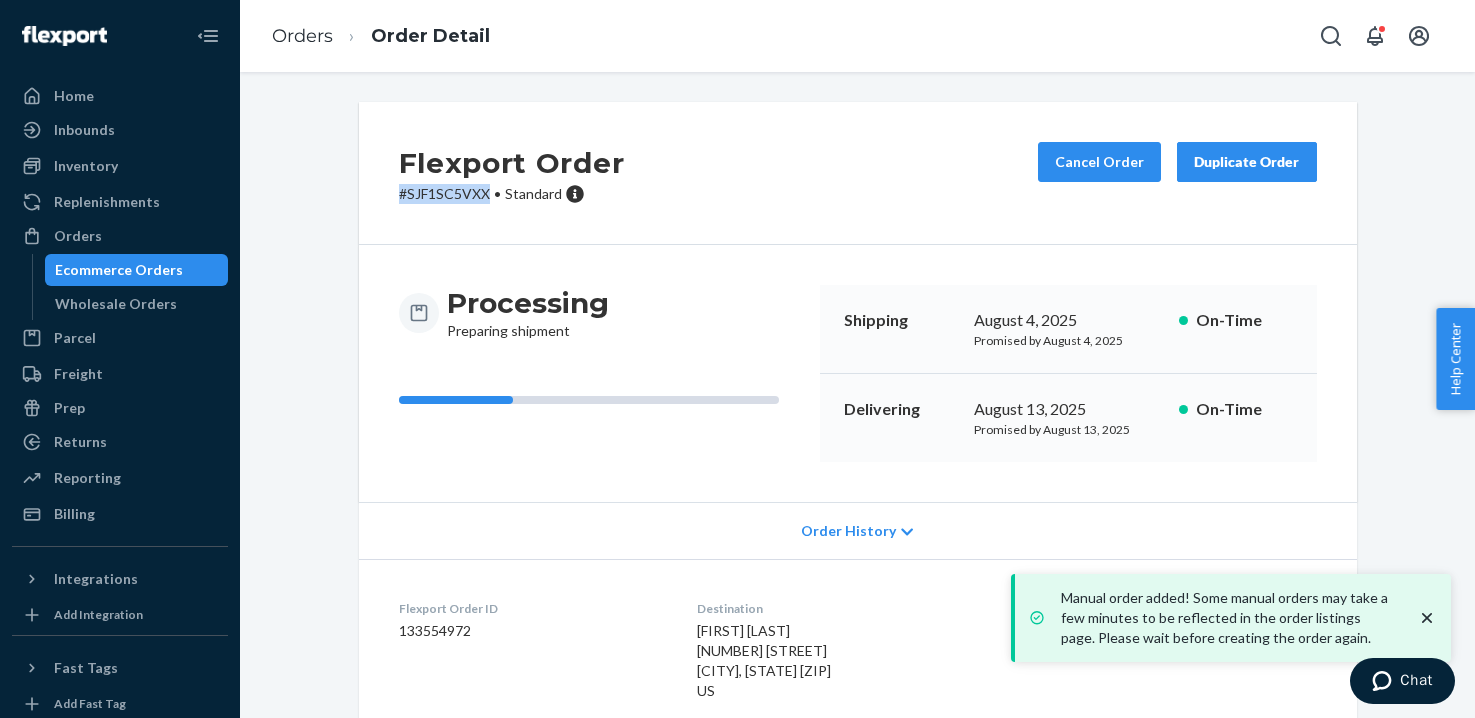 drag, startPoint x: 494, startPoint y: 193, endPoint x: 388, endPoint y: 193, distance: 106 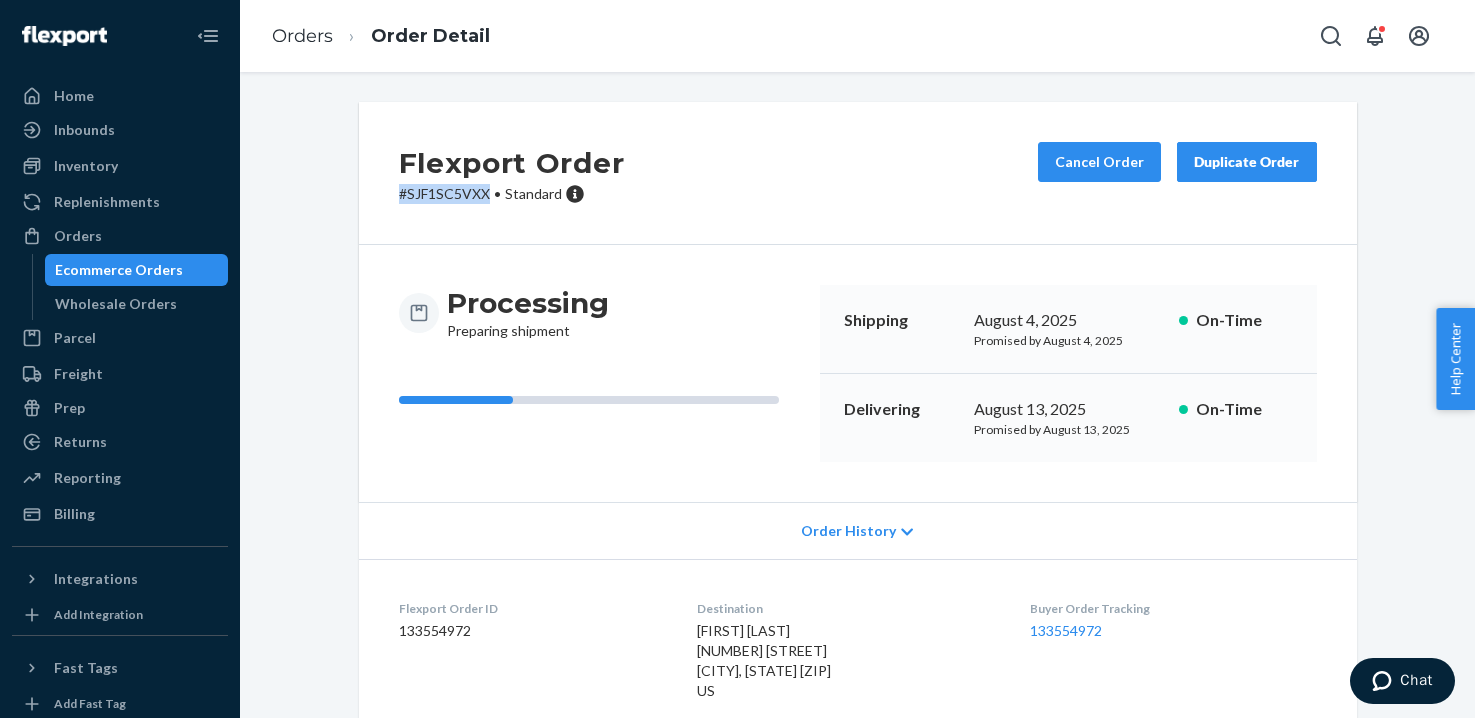 click on "Ecommerce Orders" at bounding box center (119, 270) 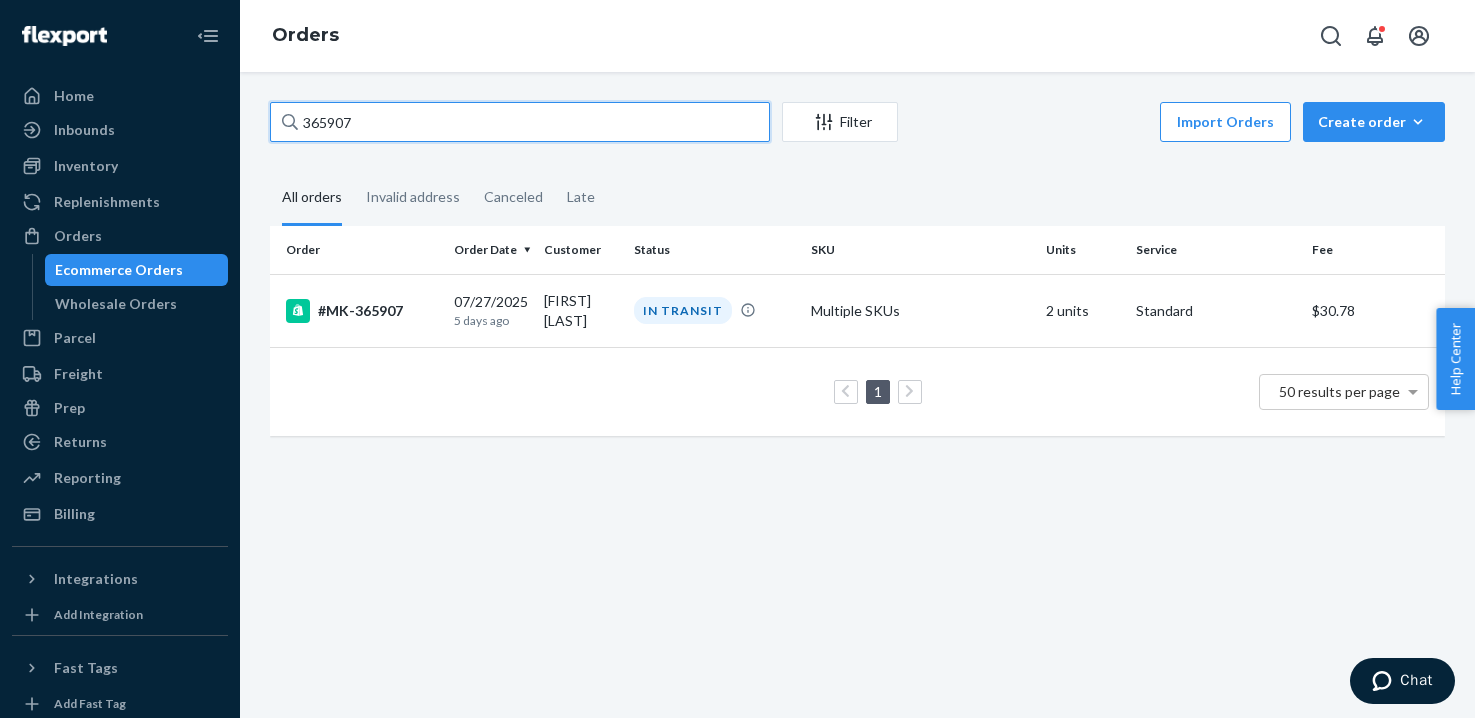 click on "365907" at bounding box center [520, 122] 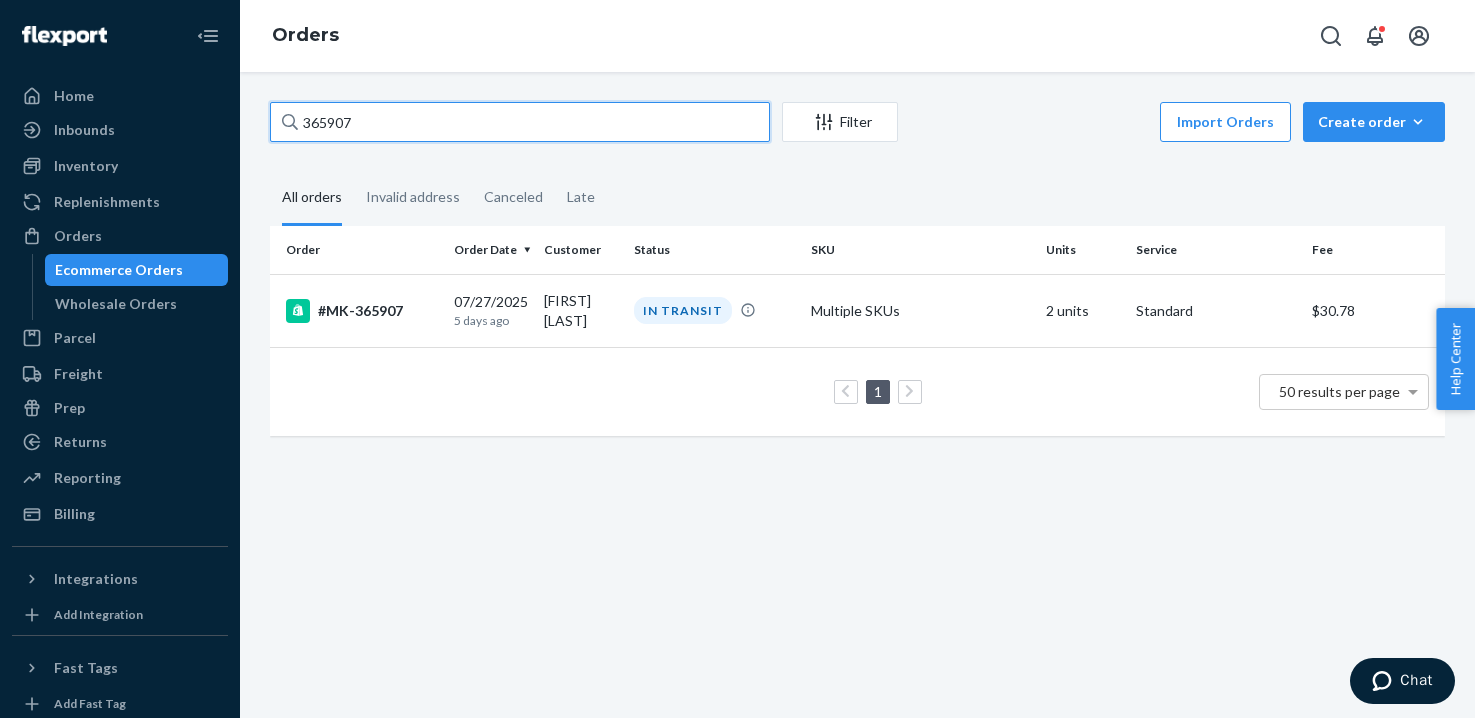 click on "365907" at bounding box center (520, 122) 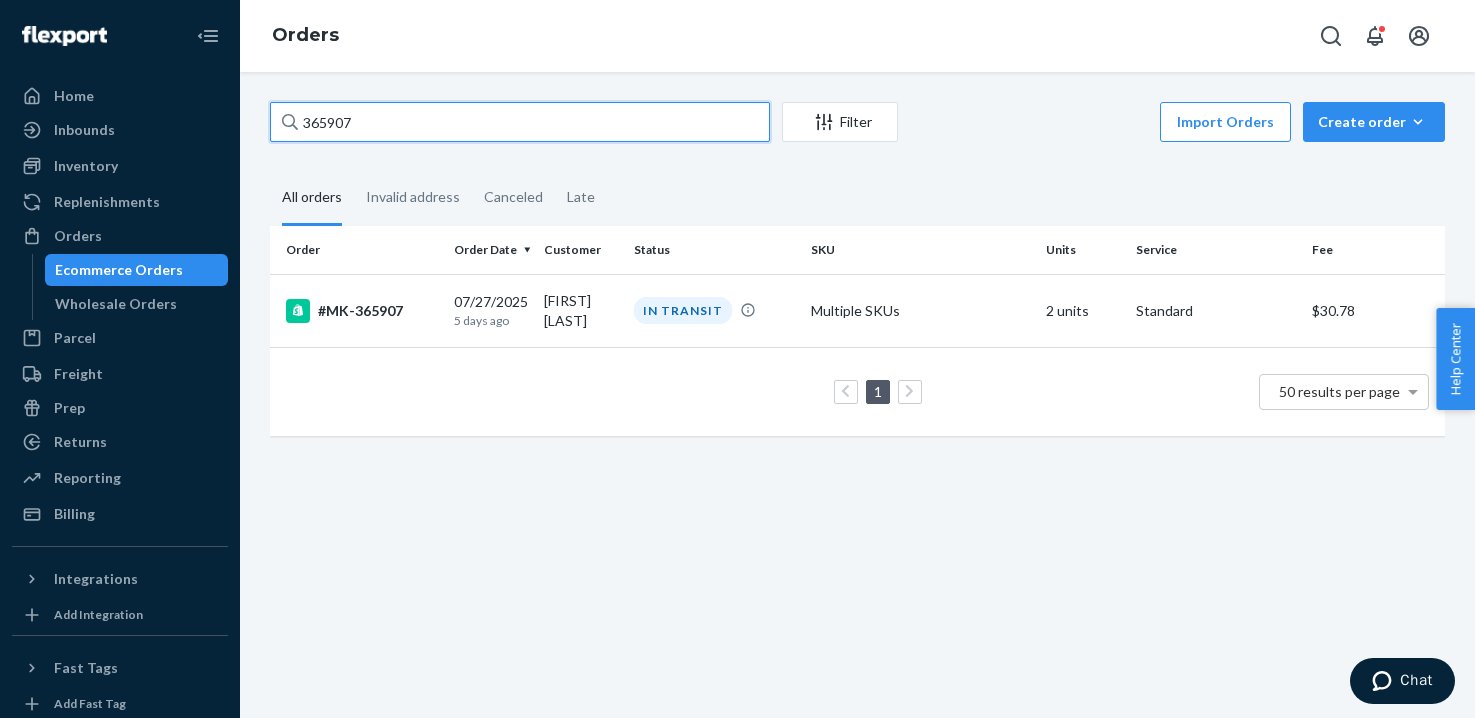 click on "365907" at bounding box center [520, 122] 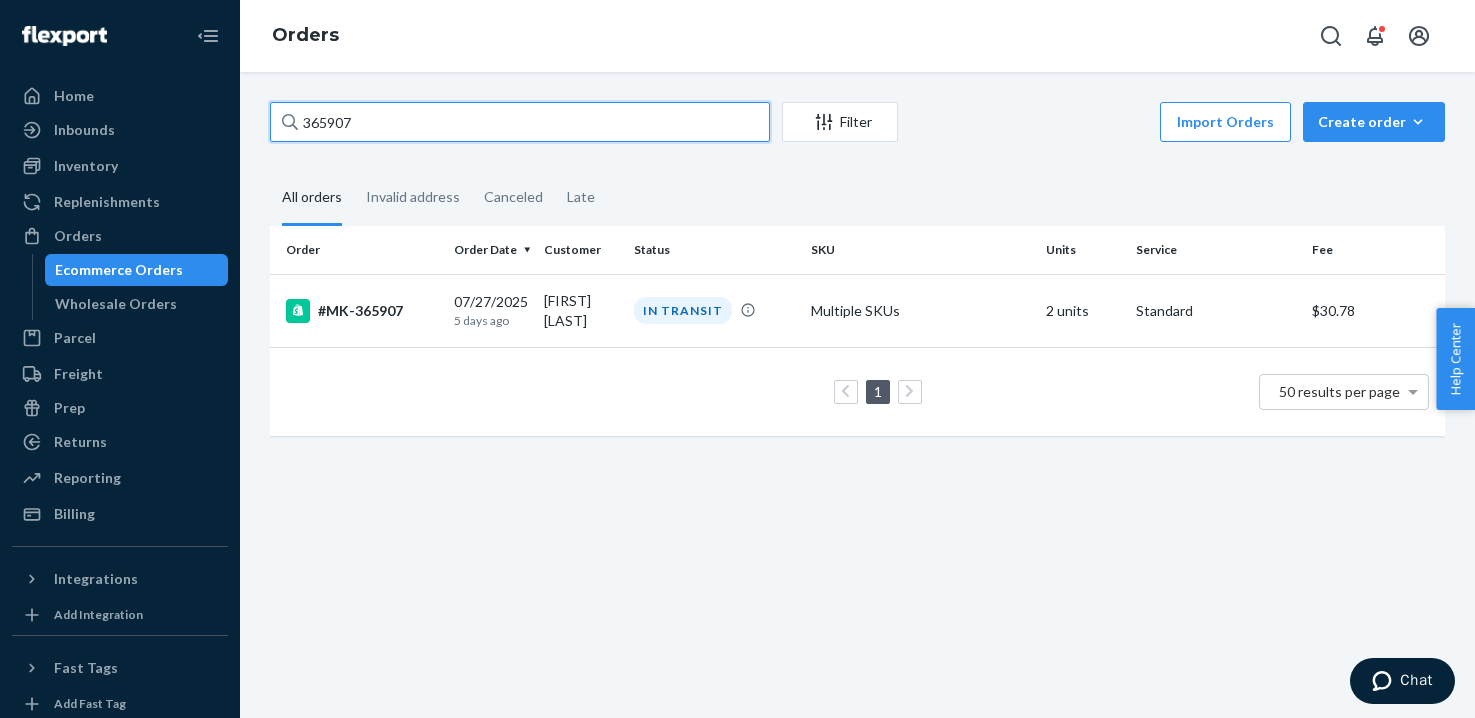 click on "365907" at bounding box center [520, 122] 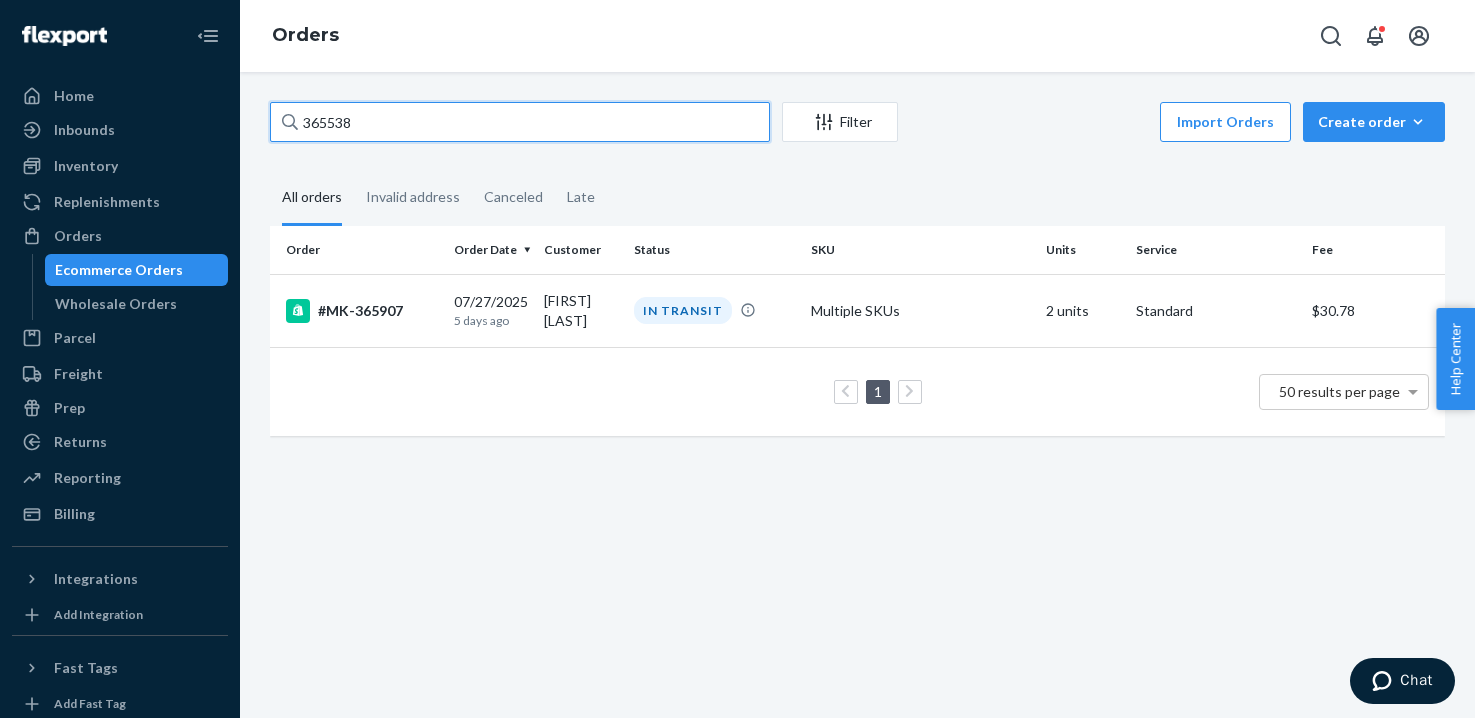 type on "365538" 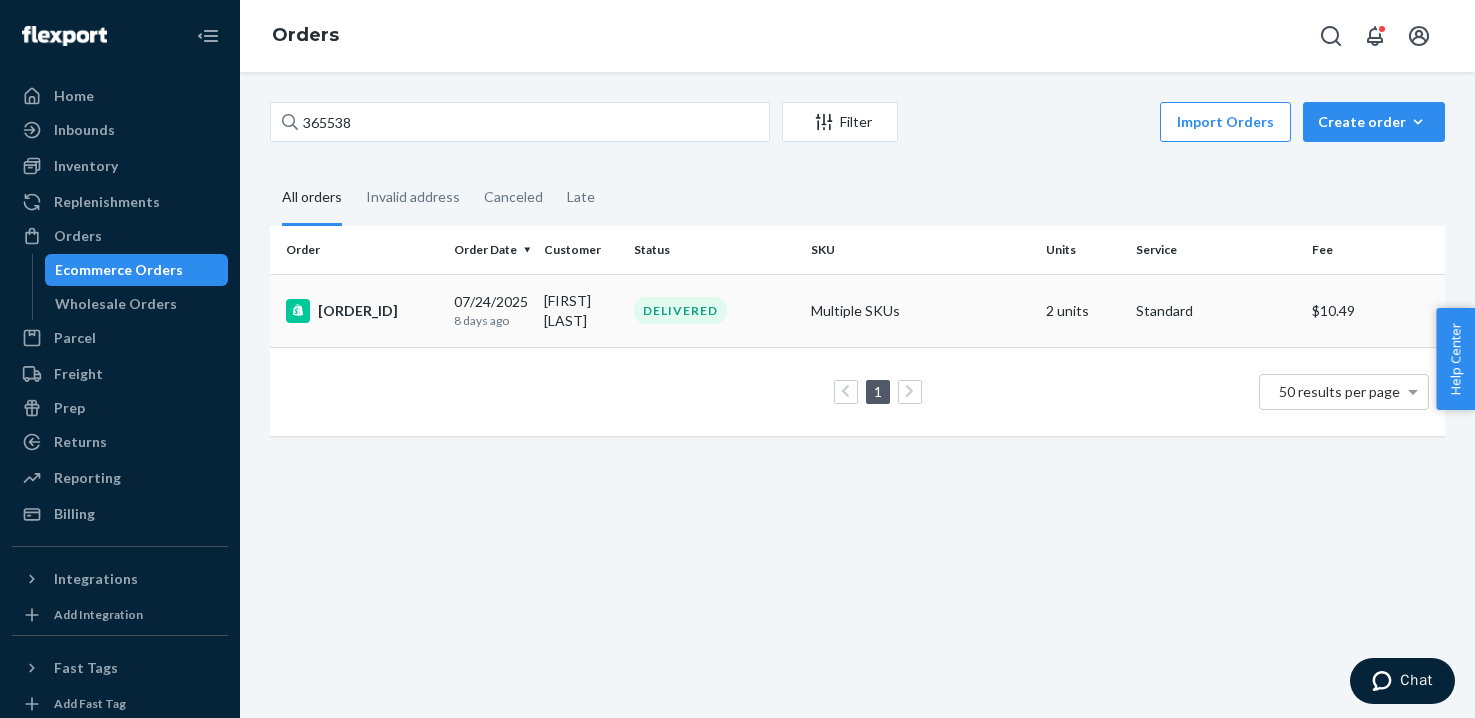 click on "[ORDER_ID]" at bounding box center [362, 311] 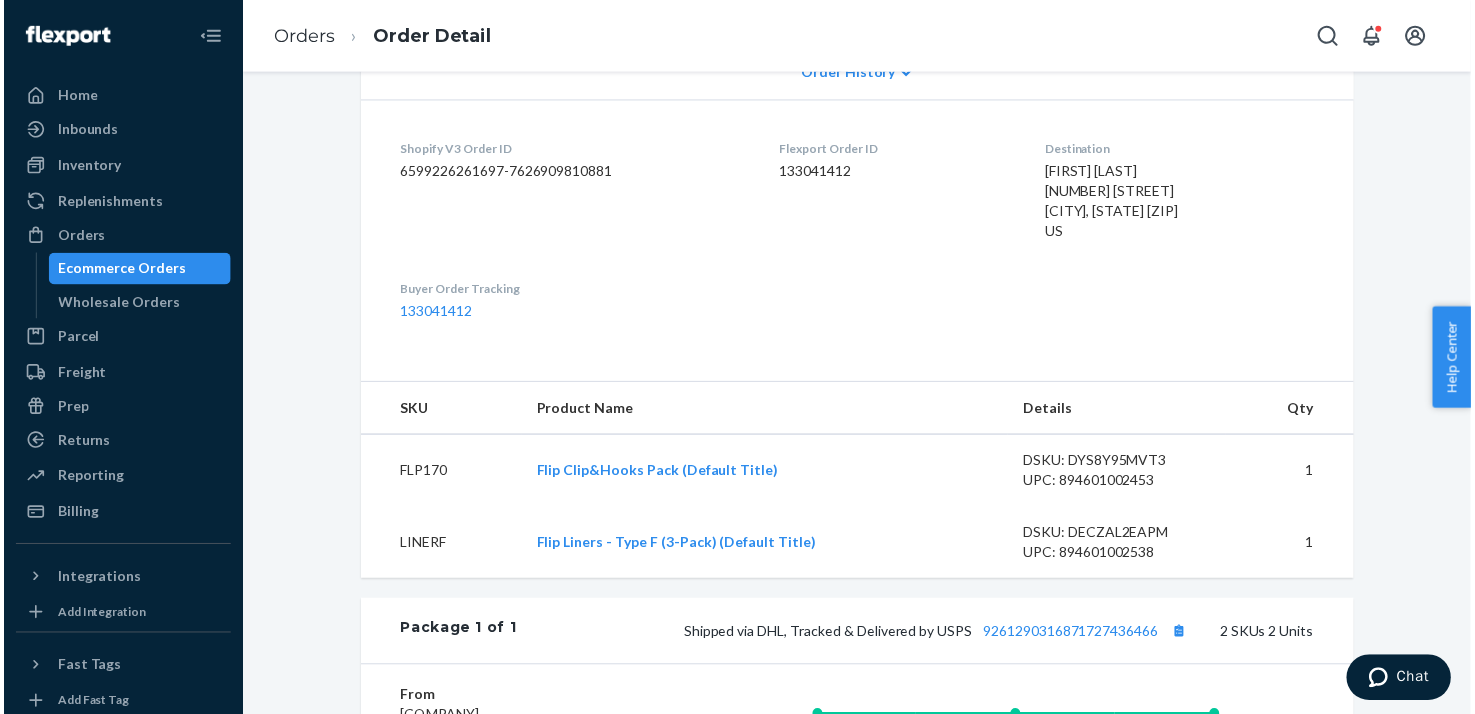 scroll, scrollTop: 507, scrollLeft: 0, axis: vertical 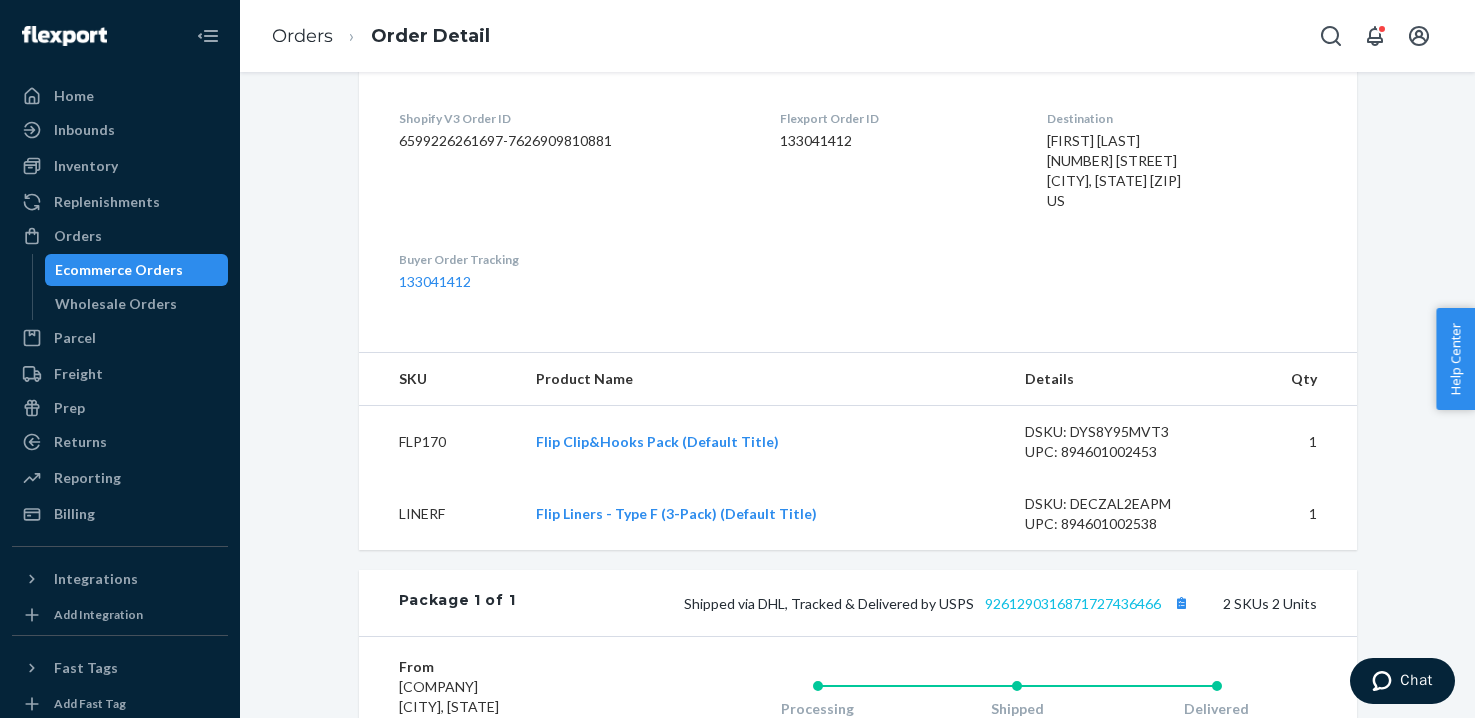 click on "9261290316871727436466" at bounding box center [1073, 603] 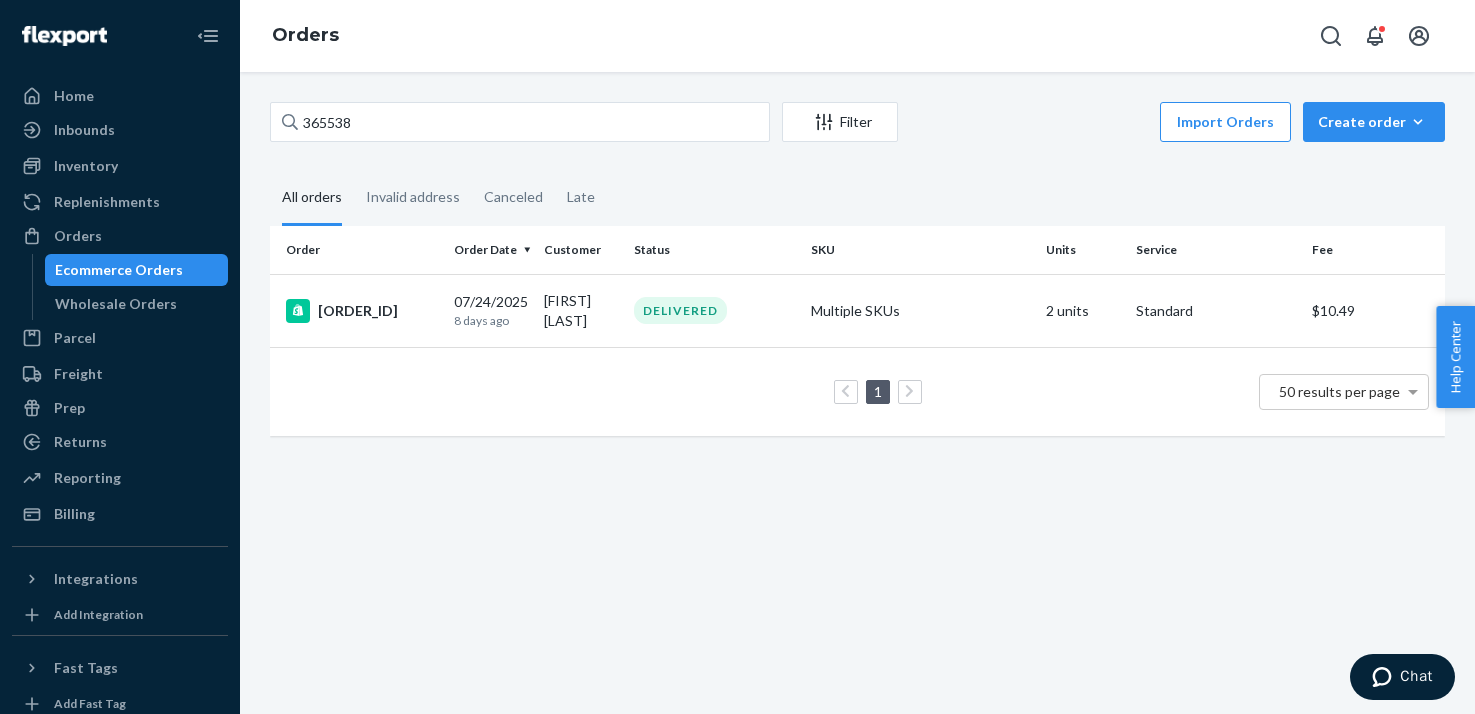 scroll, scrollTop: 0, scrollLeft: 0, axis: both 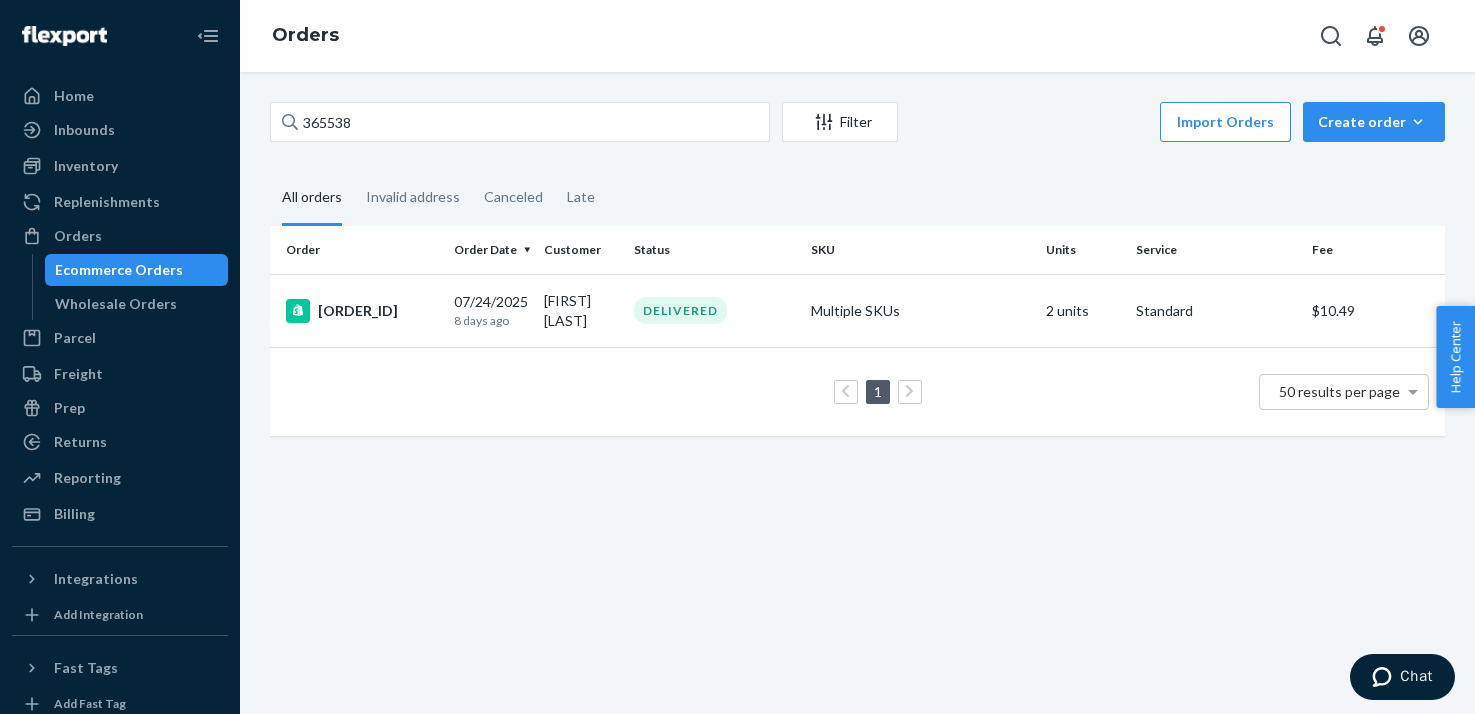 click on "Ecommerce Orders" at bounding box center [137, 270] 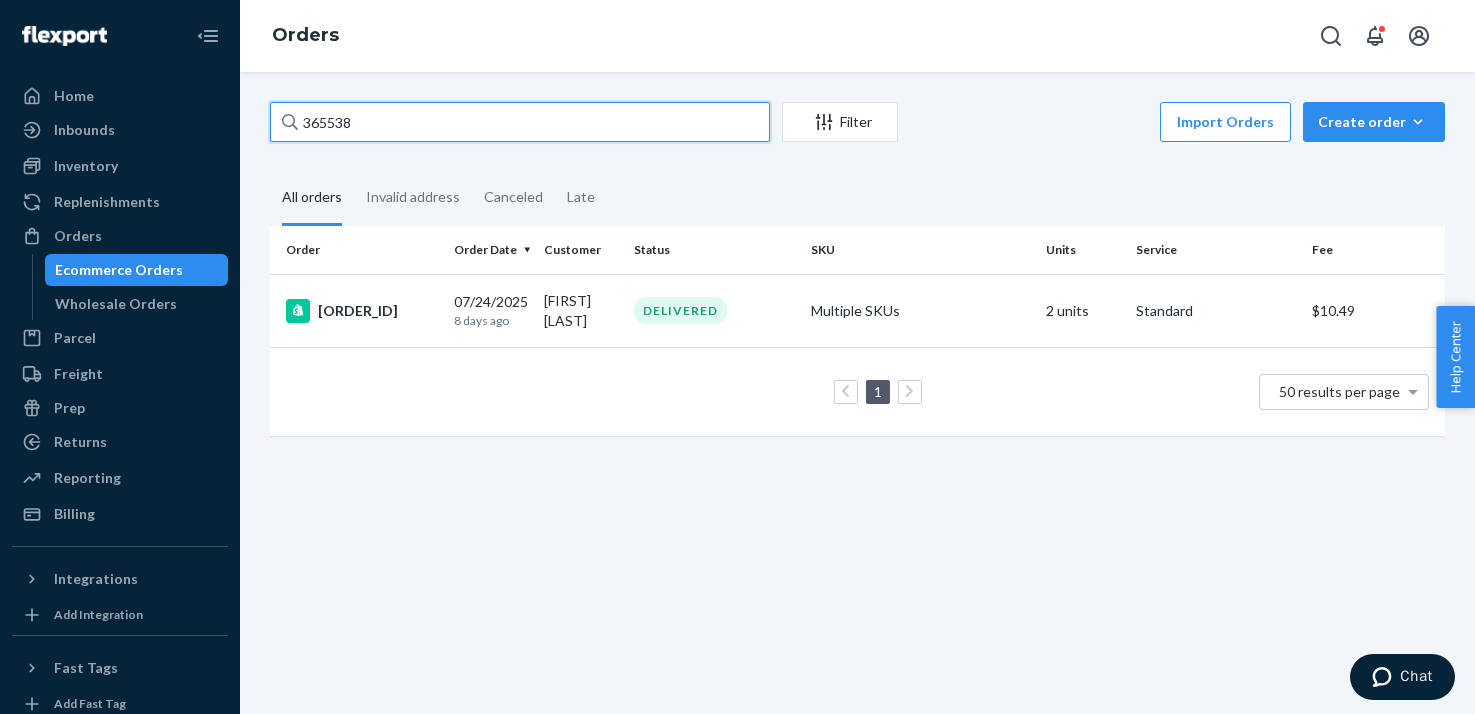 click on "365538" at bounding box center (520, 122) 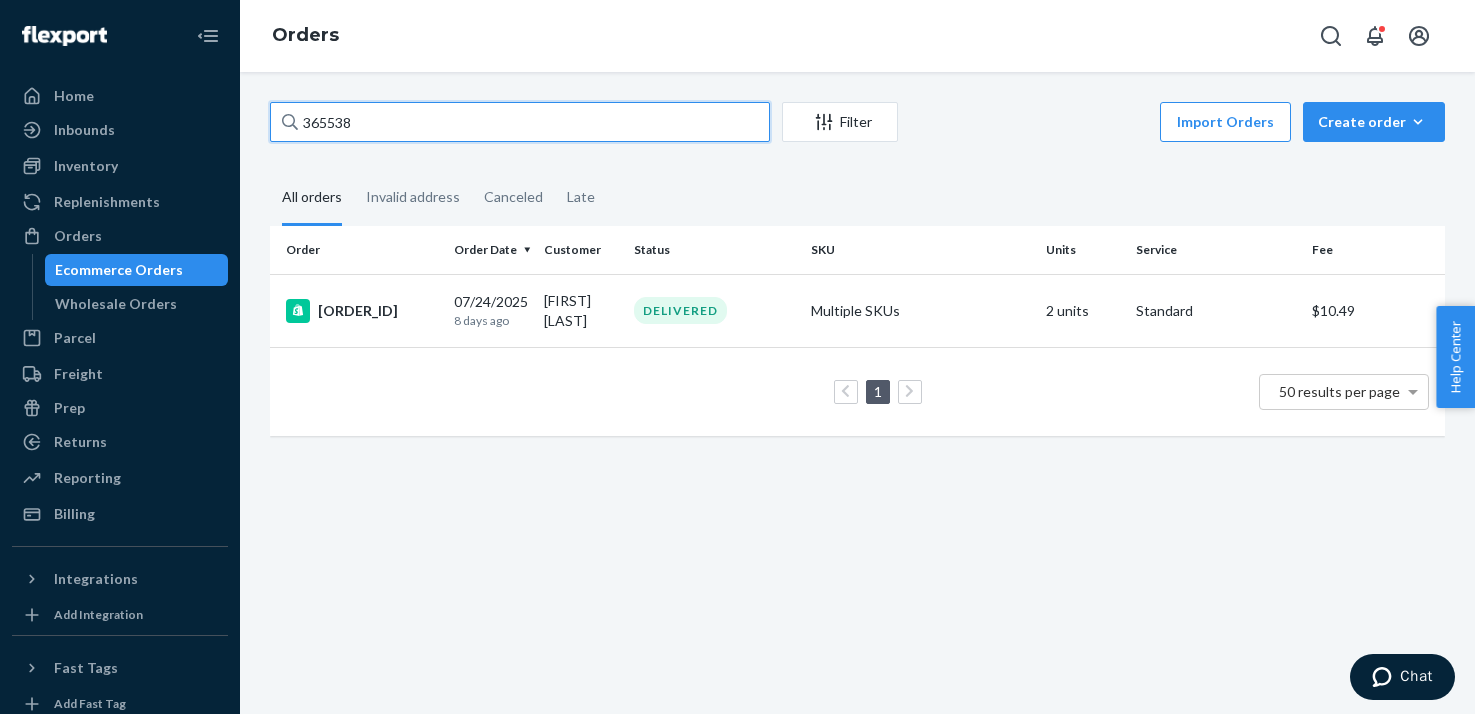 click on "365538" at bounding box center [520, 122] 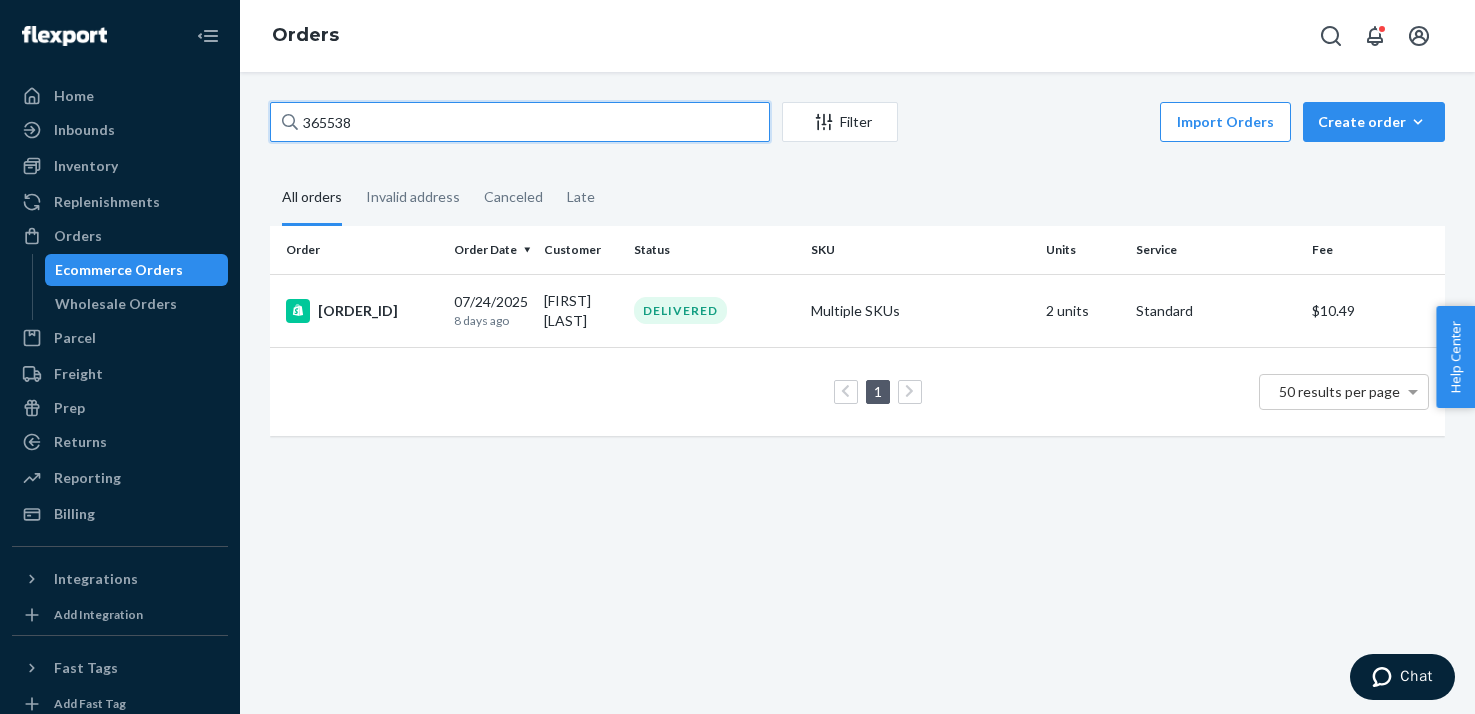 click on "365538" at bounding box center [520, 122] 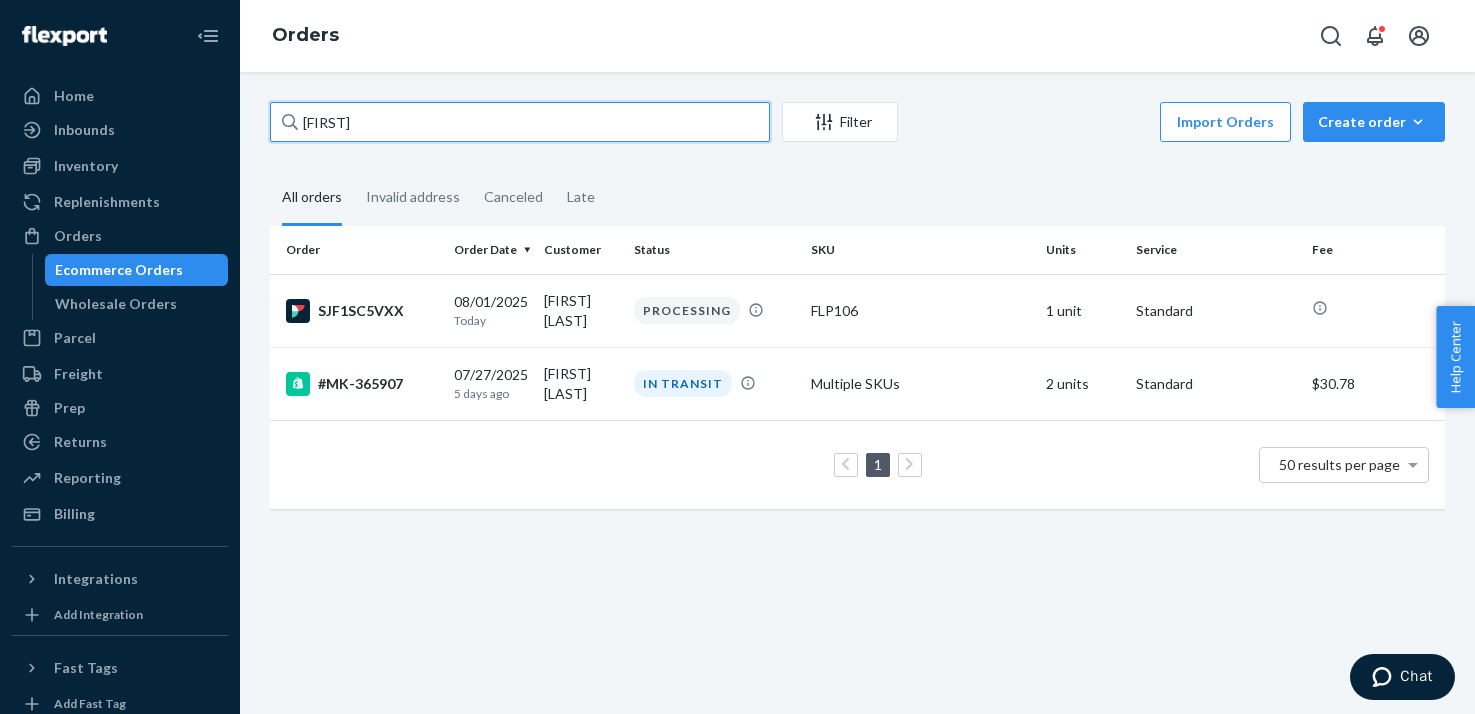 type on "[FIRST]" 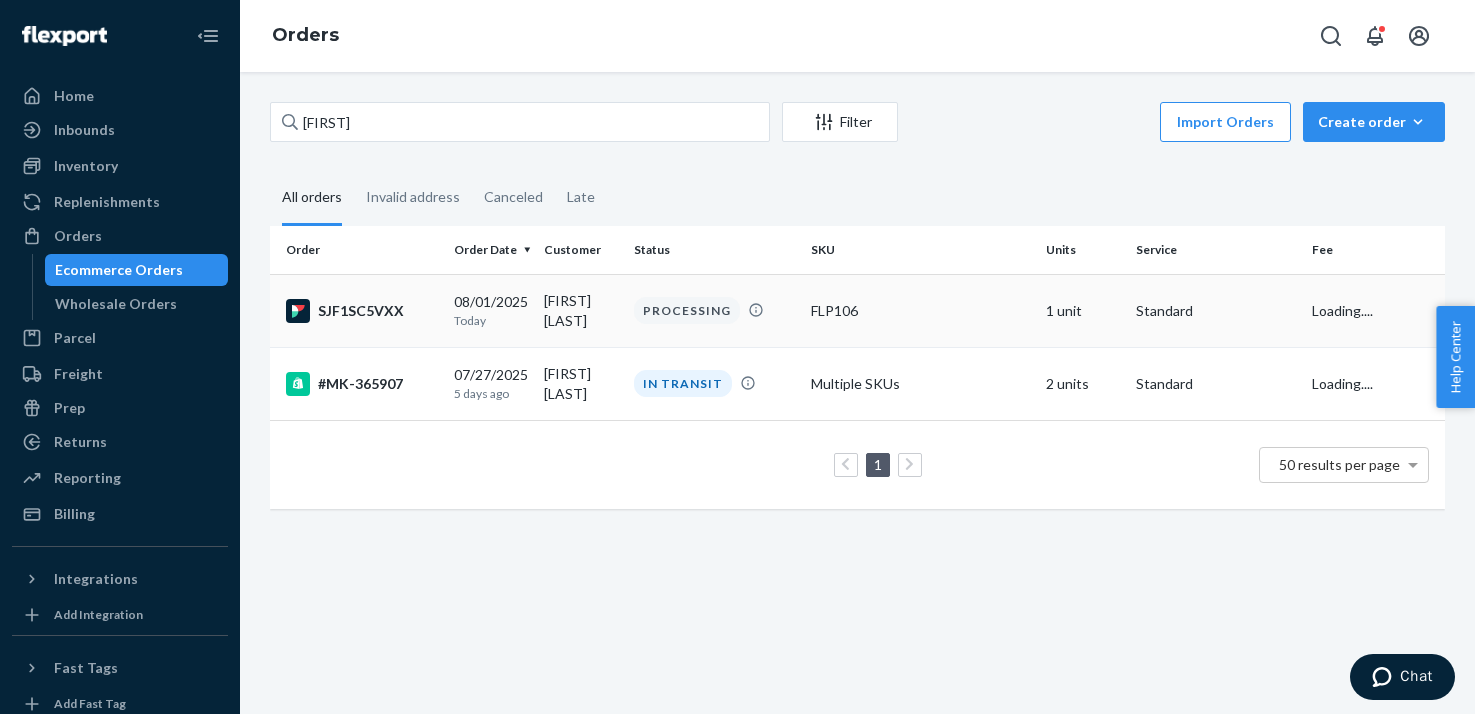 drag, startPoint x: 604, startPoint y: 118, endPoint x: 323, endPoint y: 311, distance: 340.89587 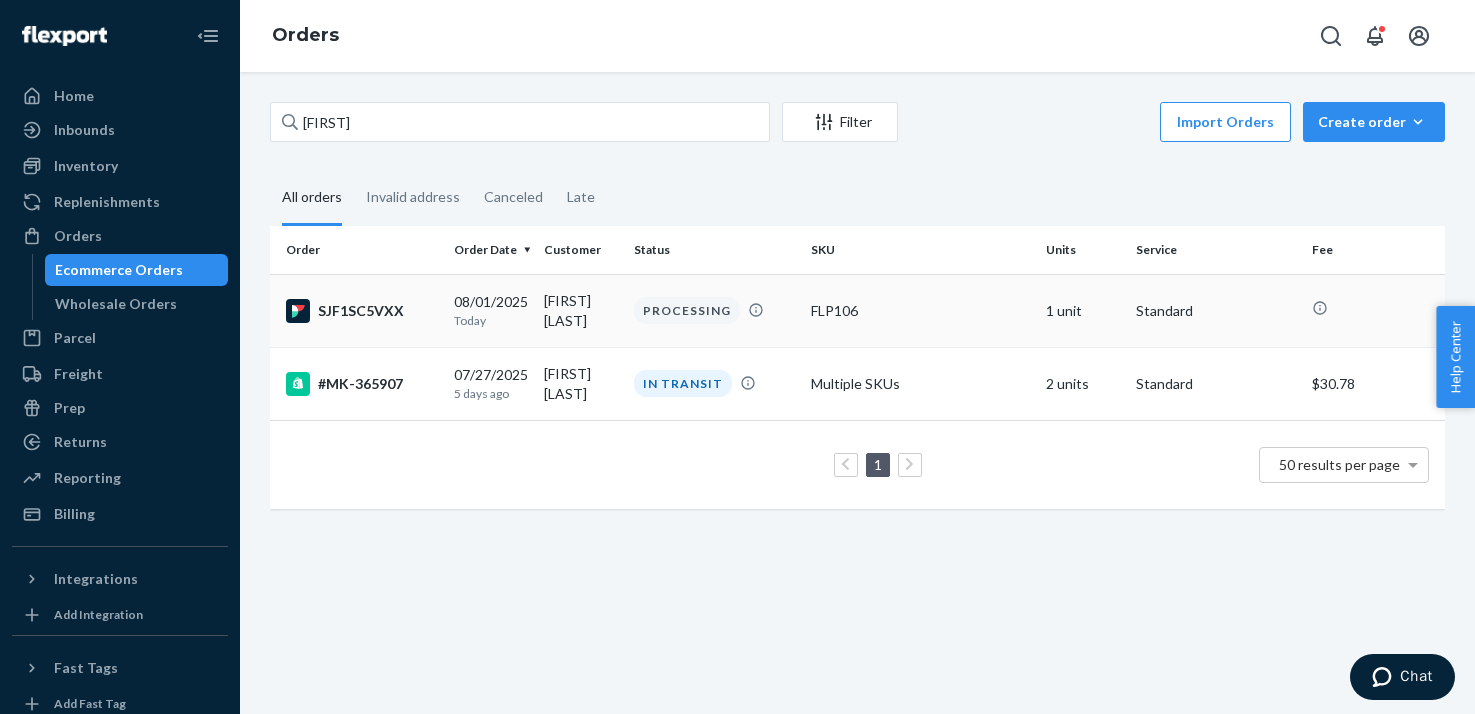 click on "SJF1SC5VXX" at bounding box center (362, 311) 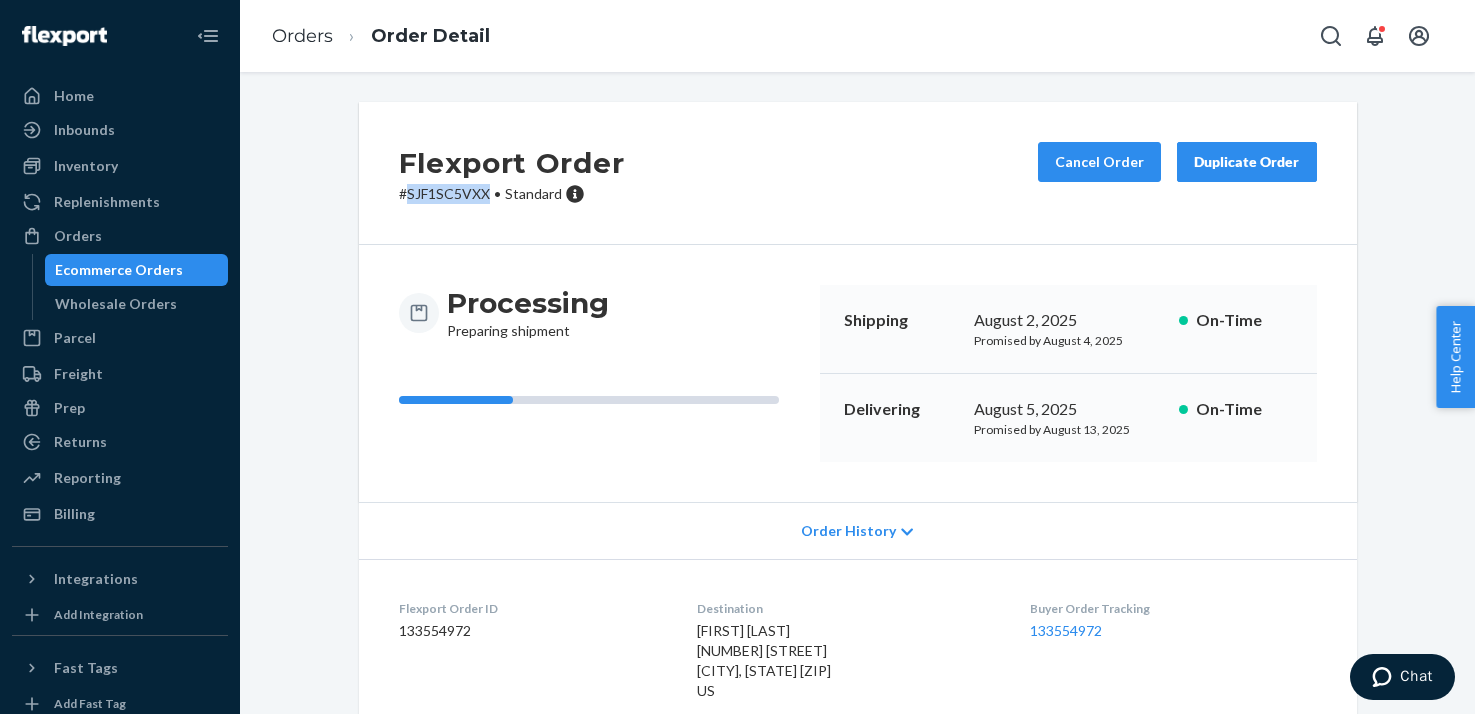 drag, startPoint x: 496, startPoint y: 194, endPoint x: 404, endPoint y: 198, distance: 92.086914 